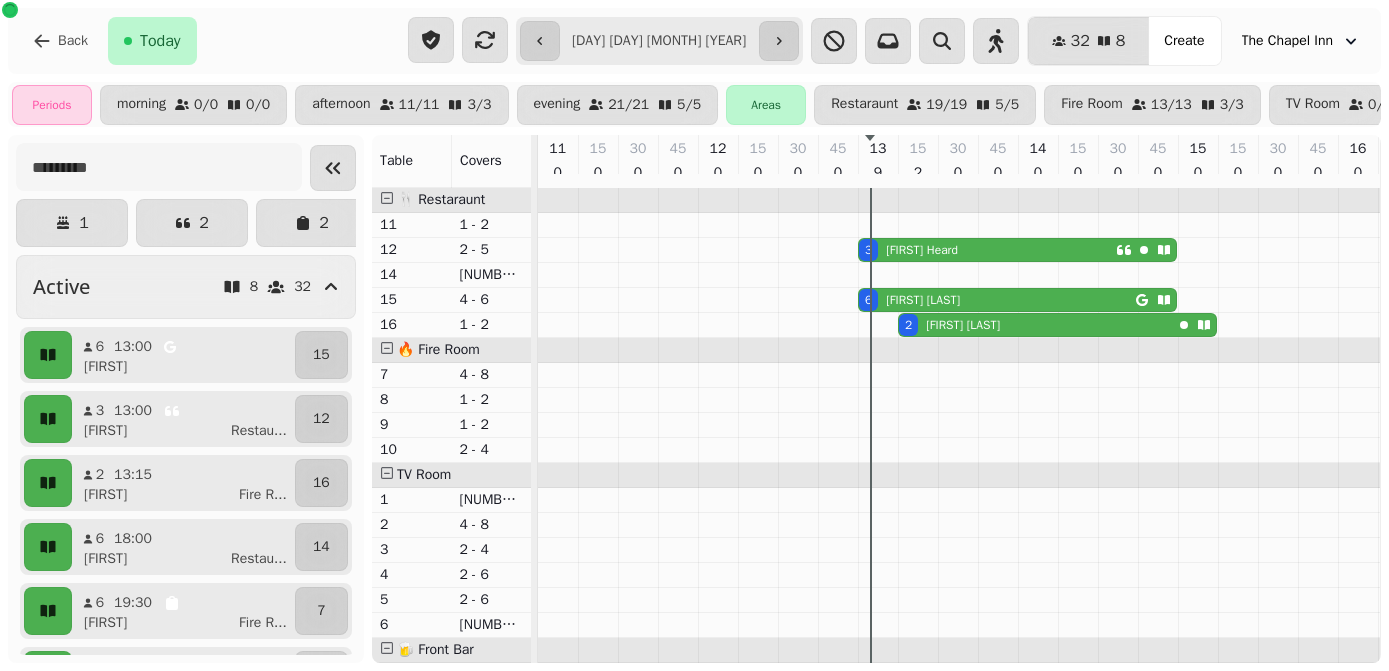 scroll, scrollTop: 0, scrollLeft: 0, axis: both 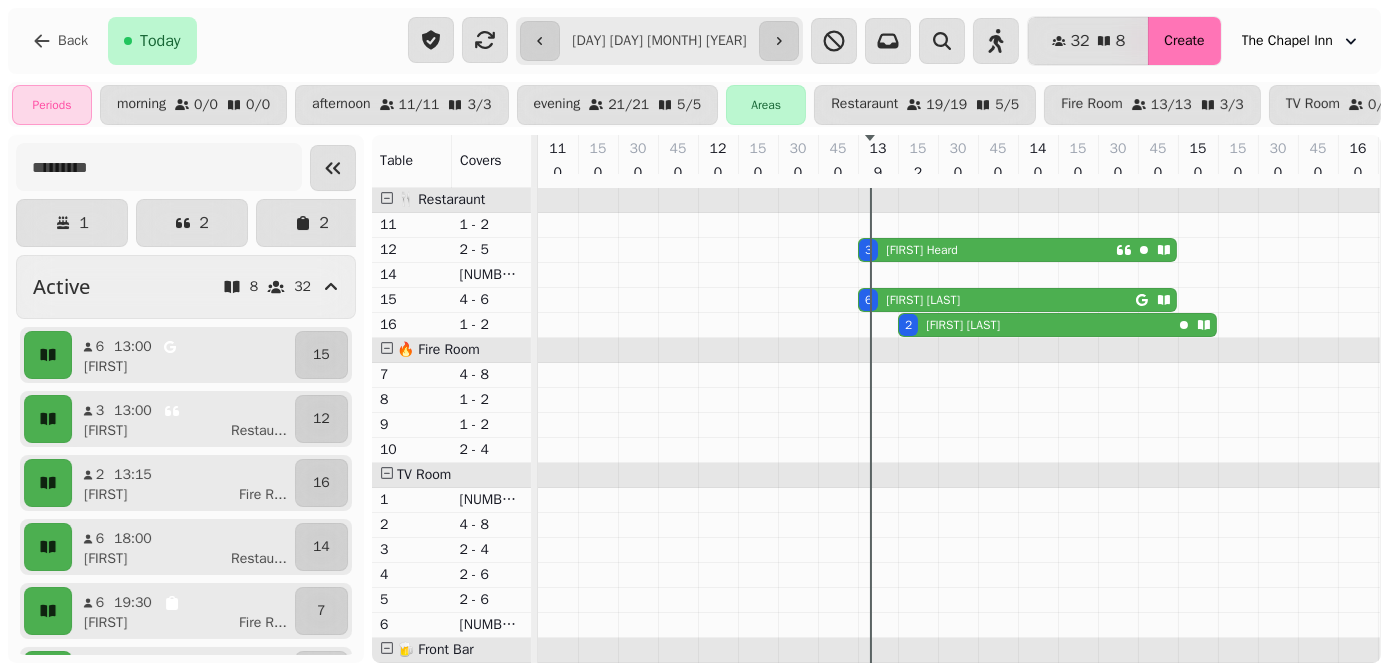 click on "Create" at bounding box center [1184, 41] 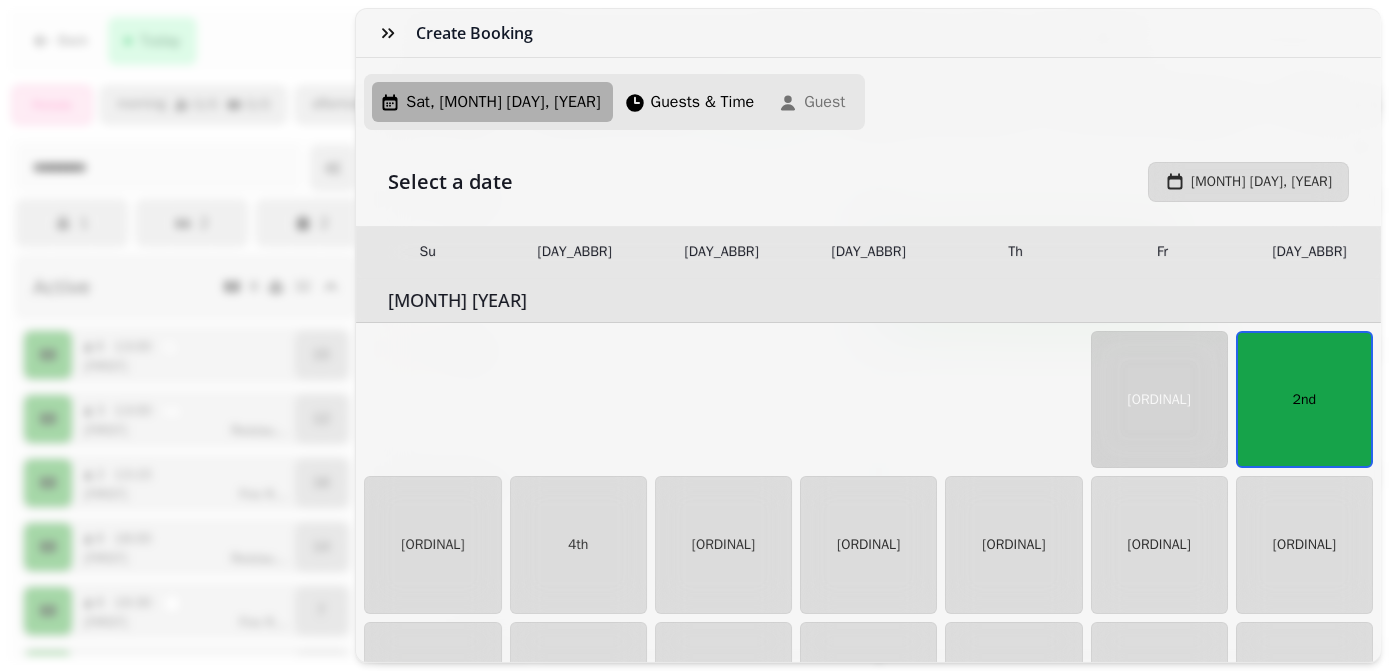 click on "2nd" at bounding box center (1304, 399) 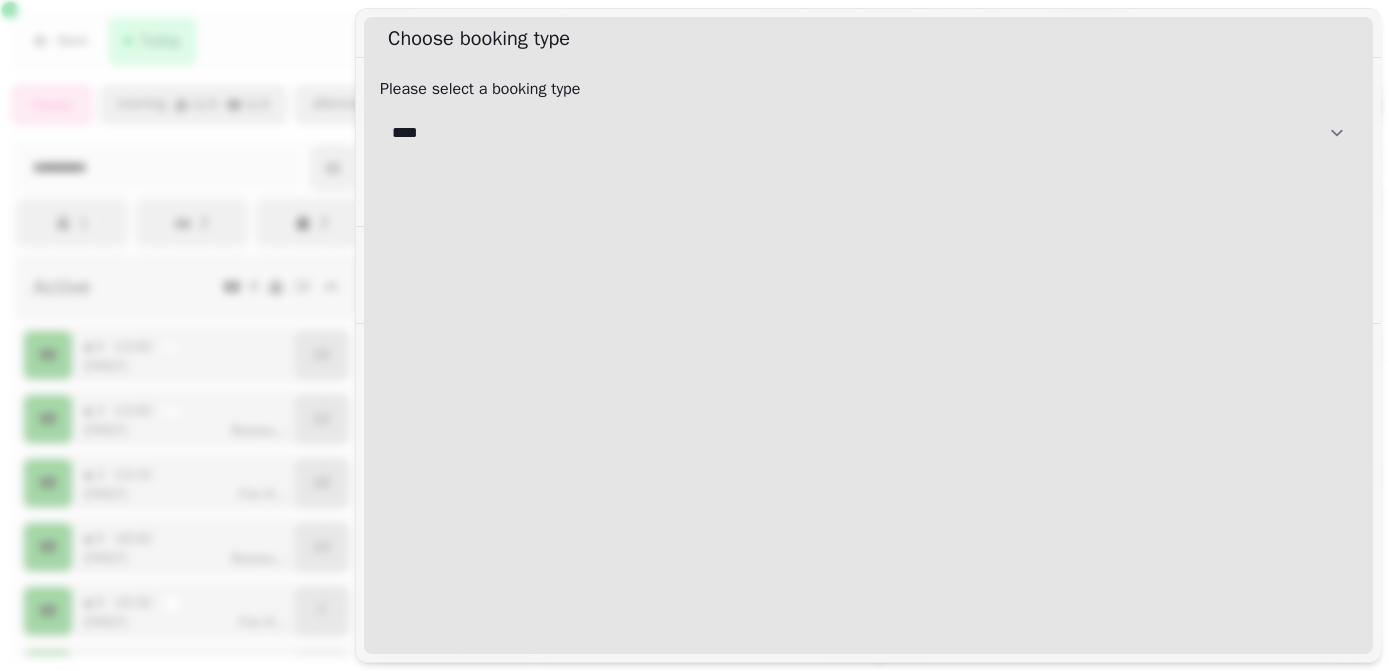 click on "**********" at bounding box center [868, 133] 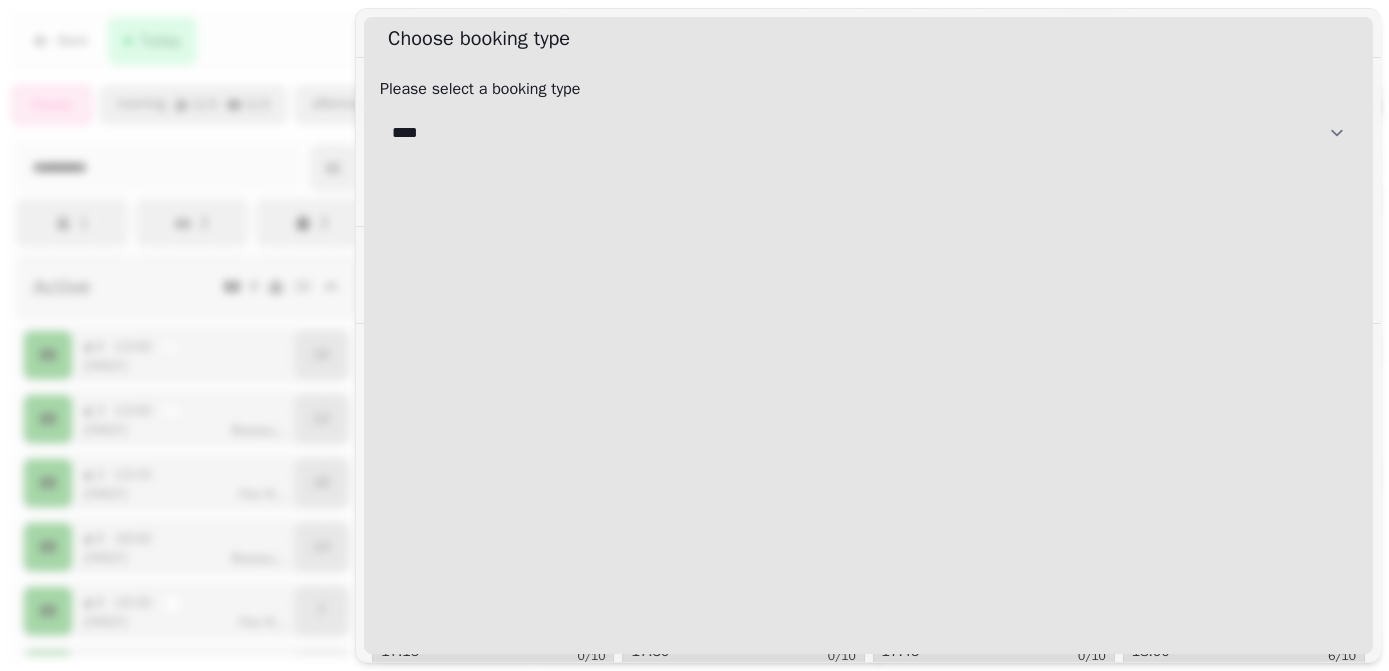 select on "**********" 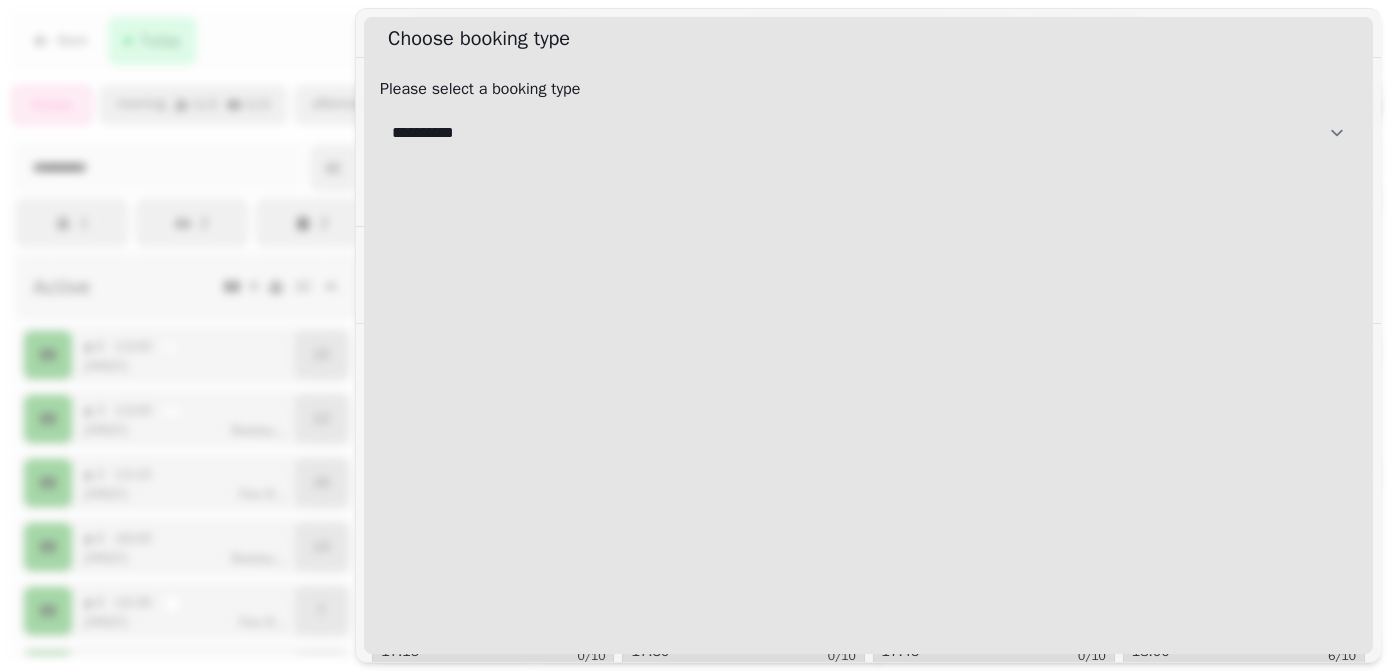 click on "**********" at bounding box center [868, 133] 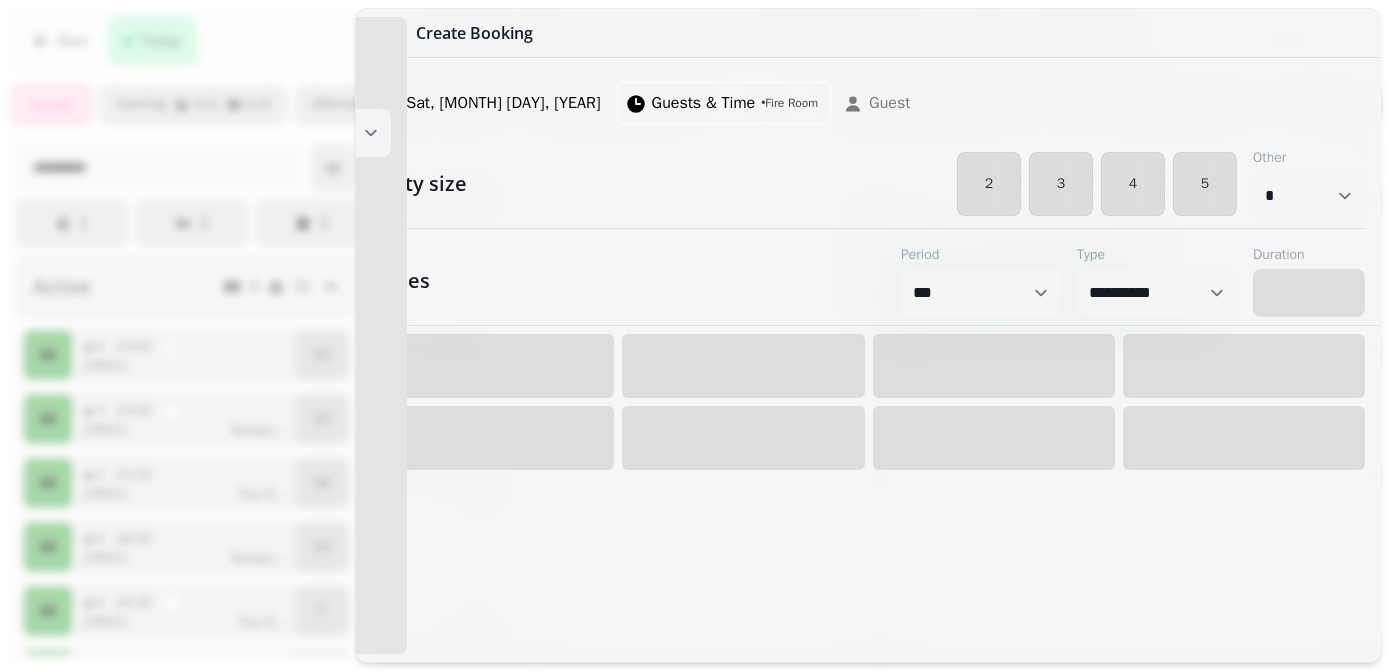 select on "****" 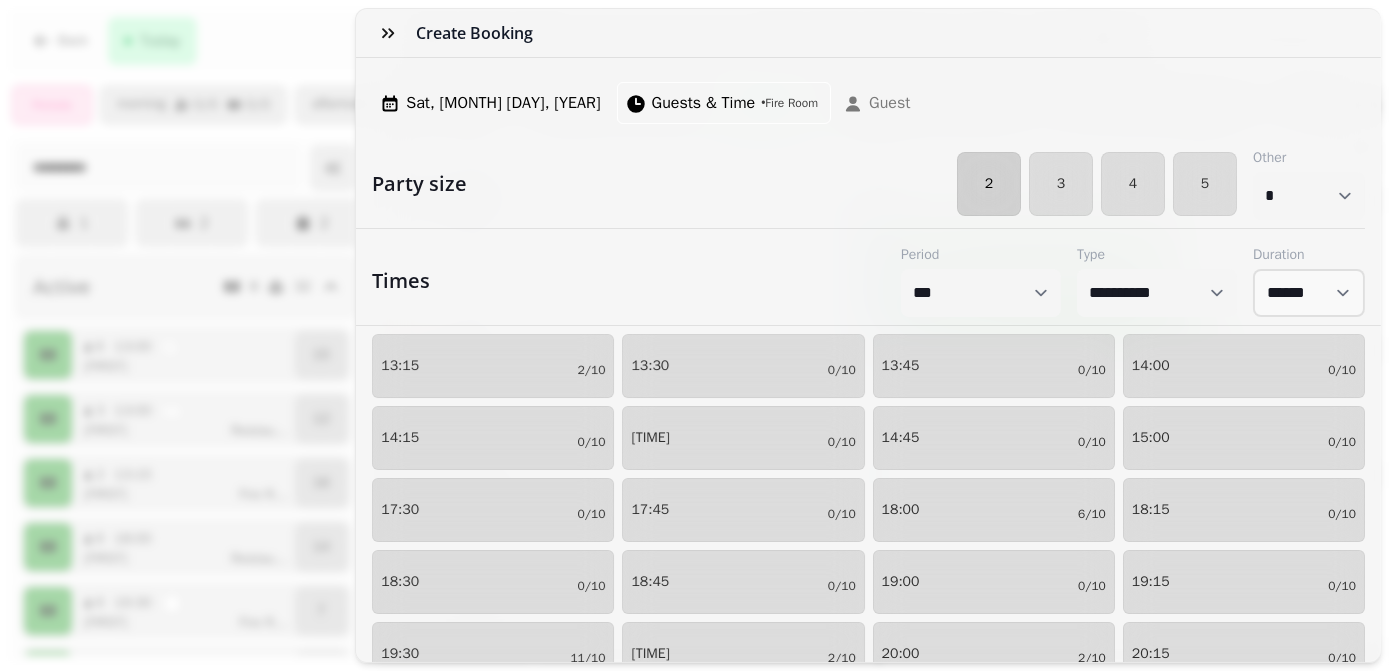 click on "2" at bounding box center (989, 184) 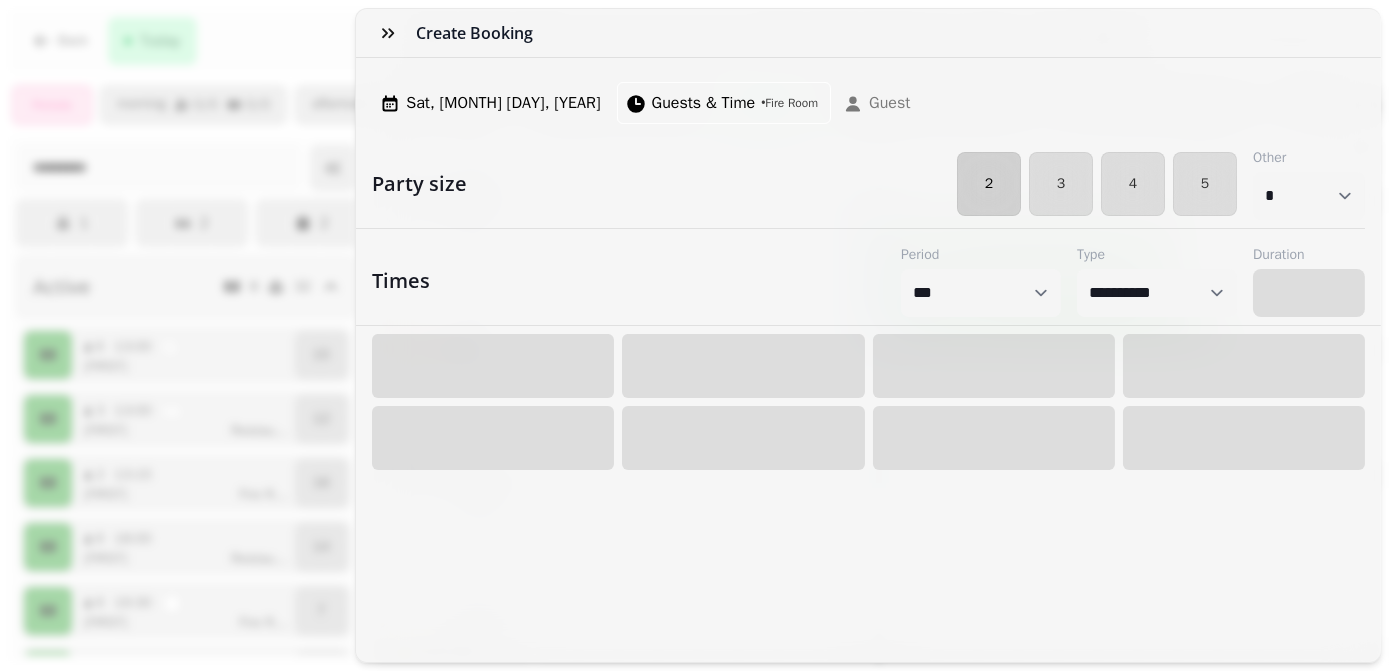 select on "****" 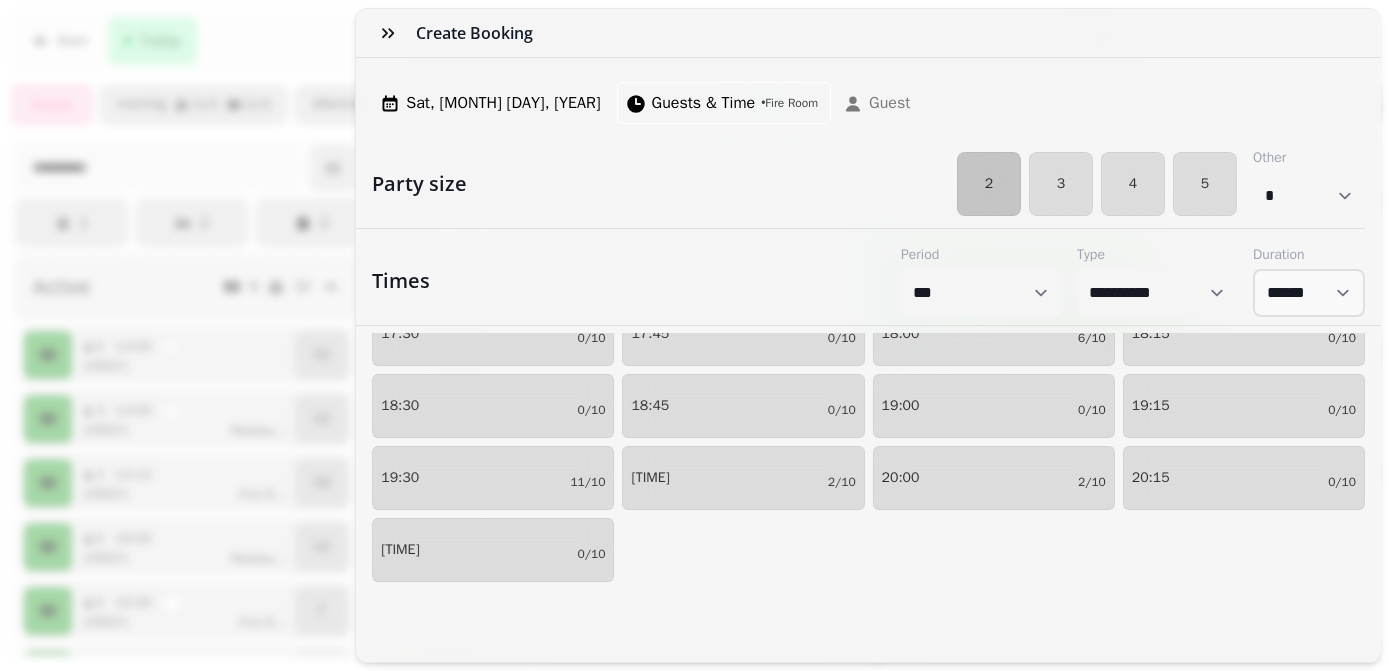 scroll, scrollTop: 200, scrollLeft: 0, axis: vertical 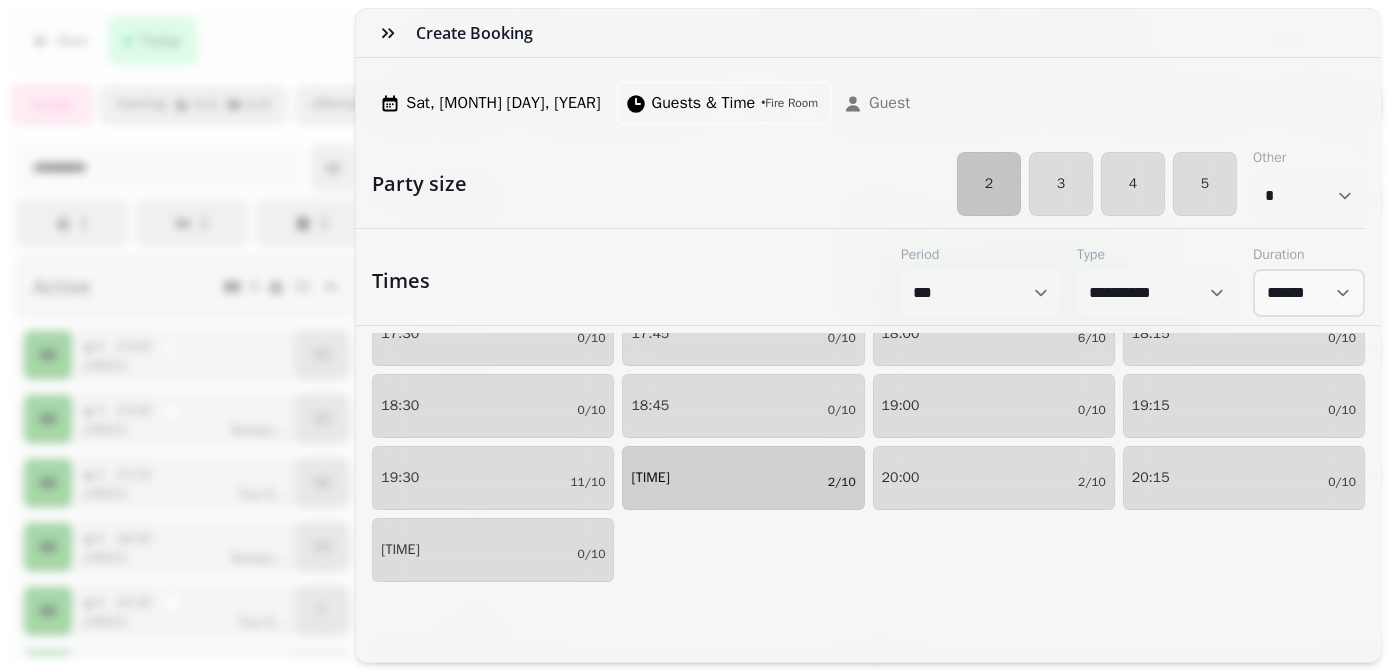 click on "[TIME] [NUMBER]/[NUMBER]" at bounding box center [743, 478] 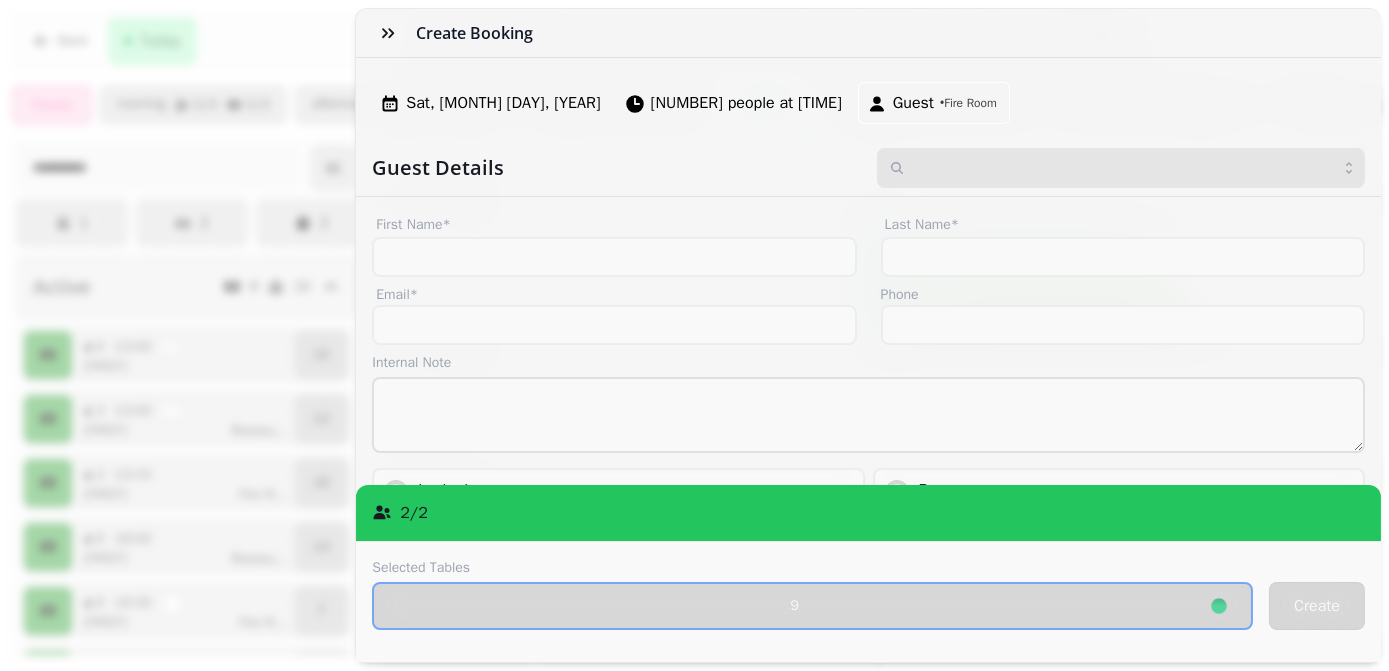 click at bounding box center (1121, 168) 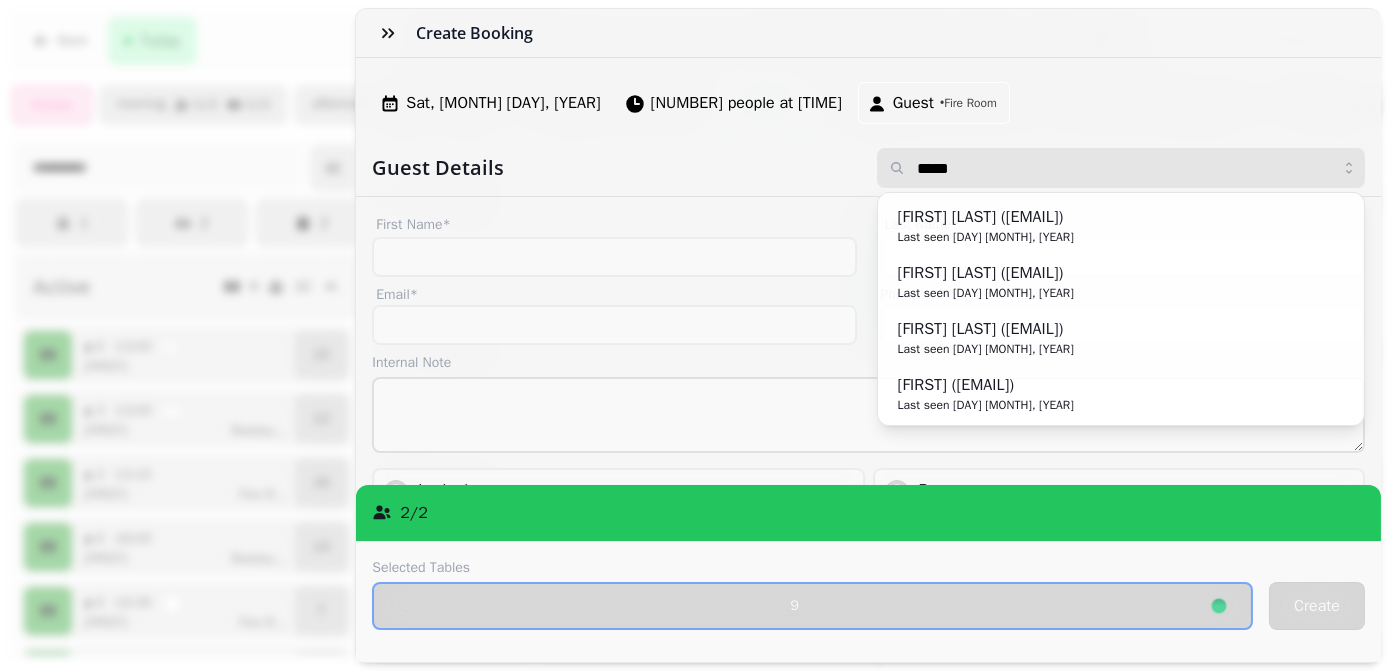 click on "*****" at bounding box center (1121, 168) 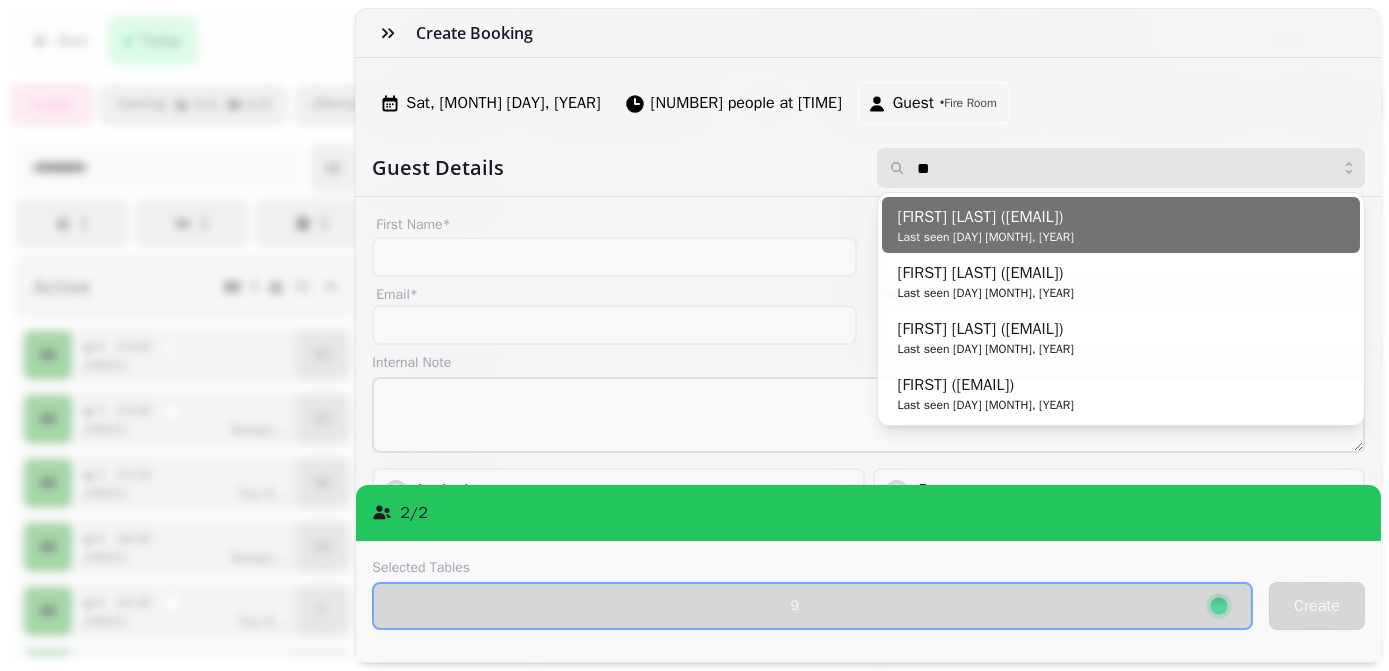 type on "*" 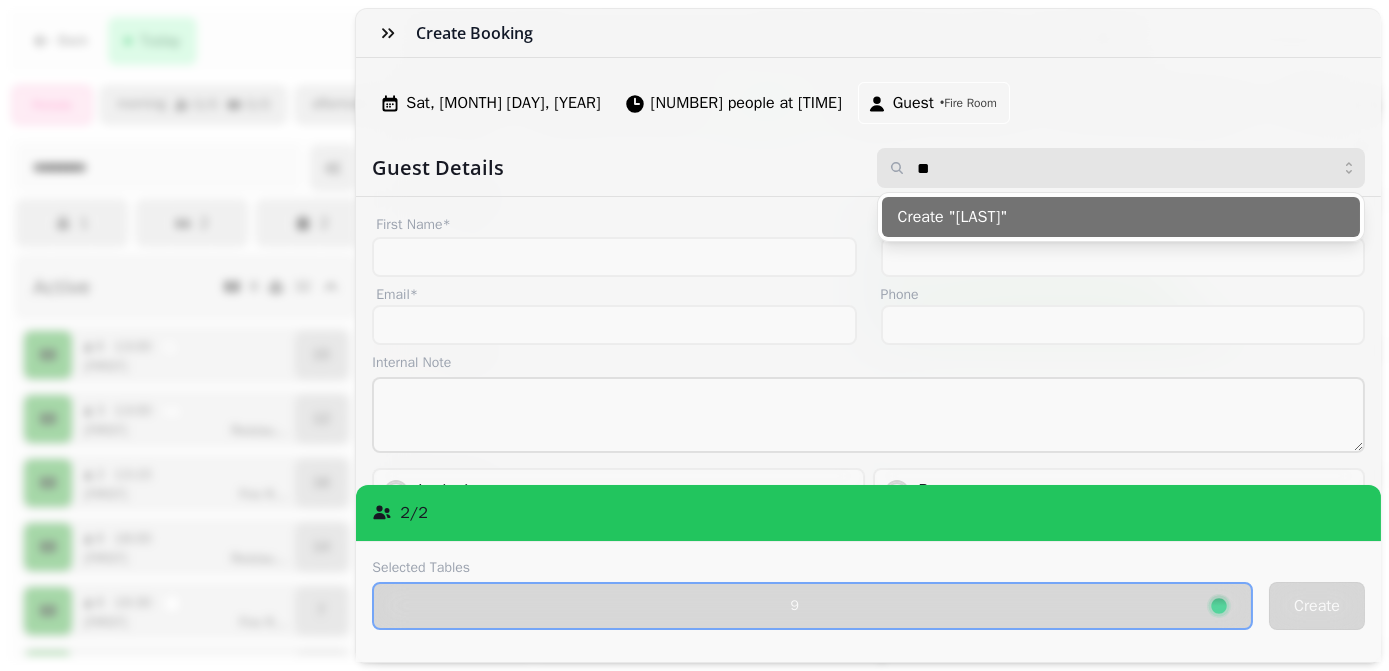 type on "*" 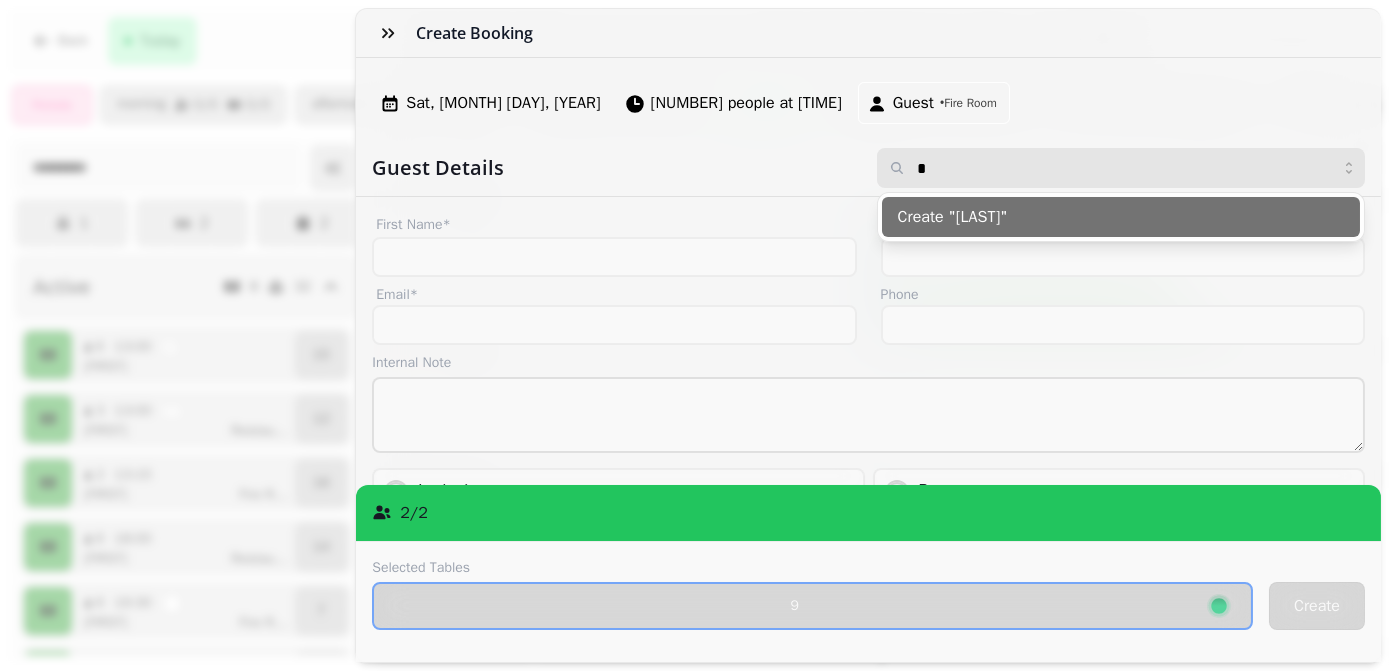 type 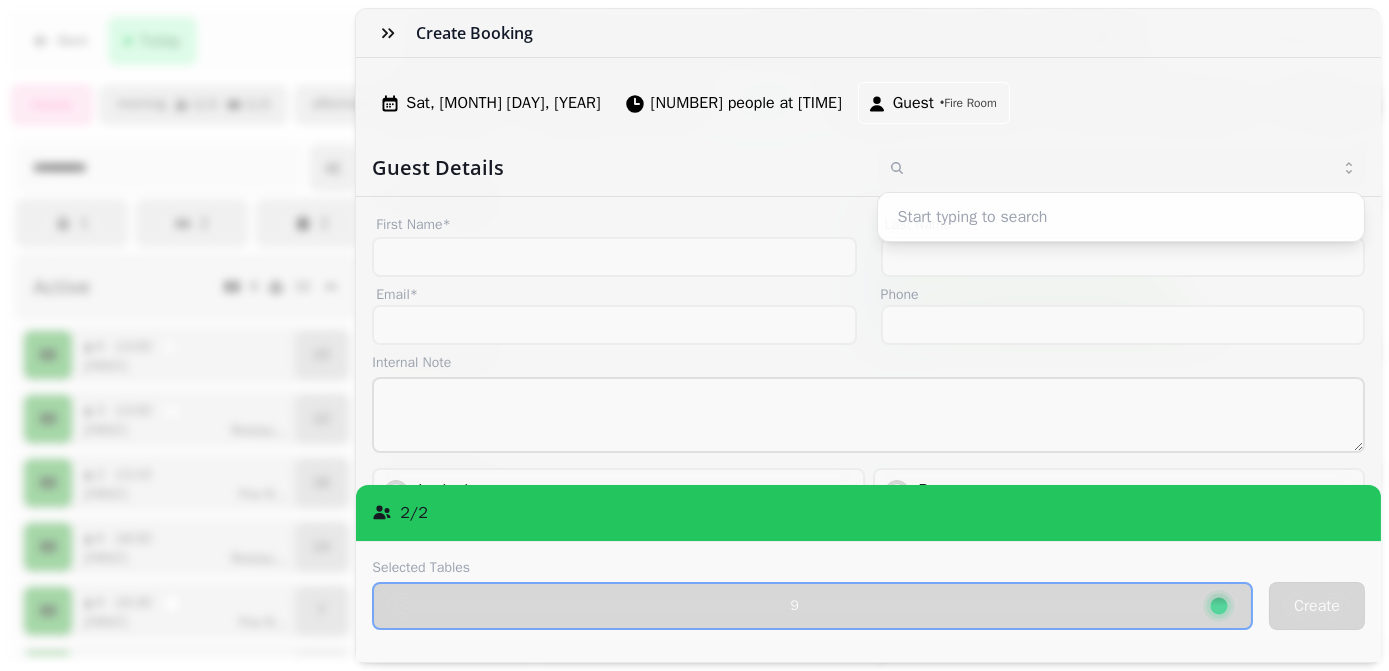 click on "Sat, [MONTH] [DAY], [YEAR] [NUMBER] people at [TIME] Guest • Fire Room Guest Details Start typing to search First Name* Last Name* Email* Phone Internal Note Locked Lock the booking to prevent further changes and stop updates Wheelchair One or more members of party requires wheelchair access Buggy One or more members of party requires buggy access Highchair One or more members of party requires a highchair Marketing opt-in Does user agree to opt into marketing? Confirmation email Guest shall receive email confirmation of this change [NUMBER] / [NUMBER] Selected Tables [NUMBER] Create" at bounding box center (868, 360) 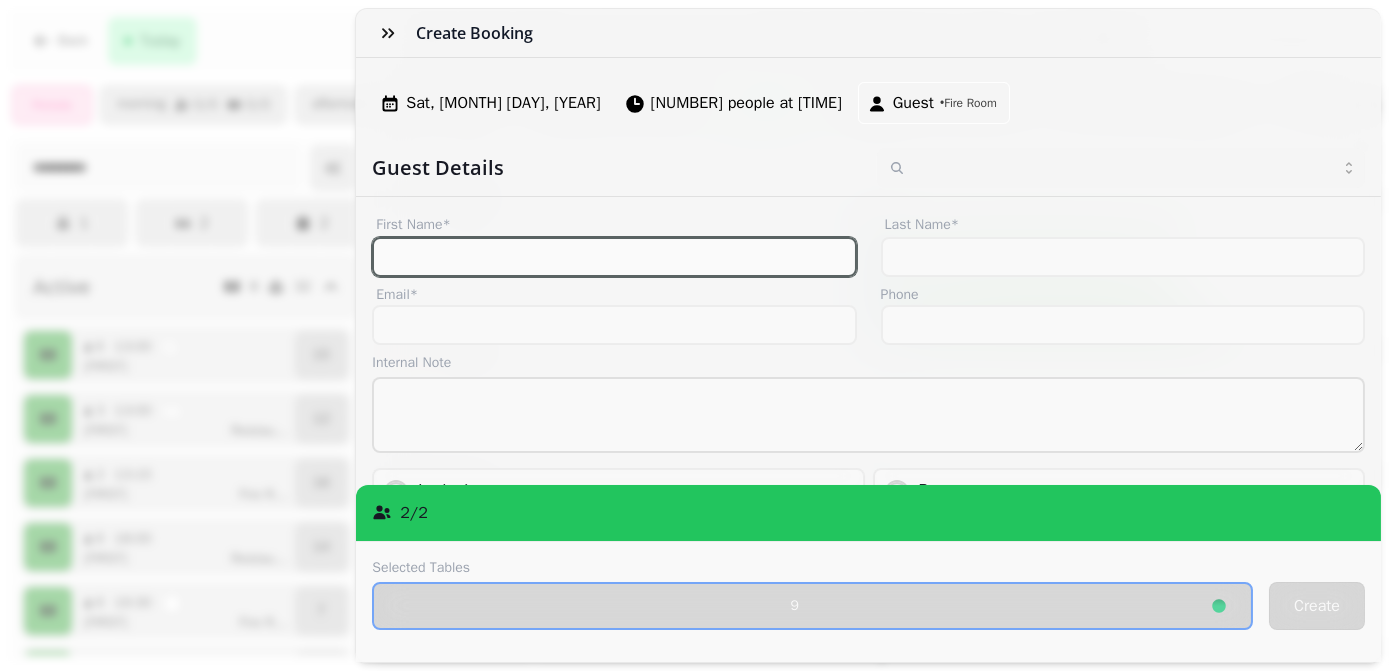click on "First Name*" at bounding box center (614, 257) 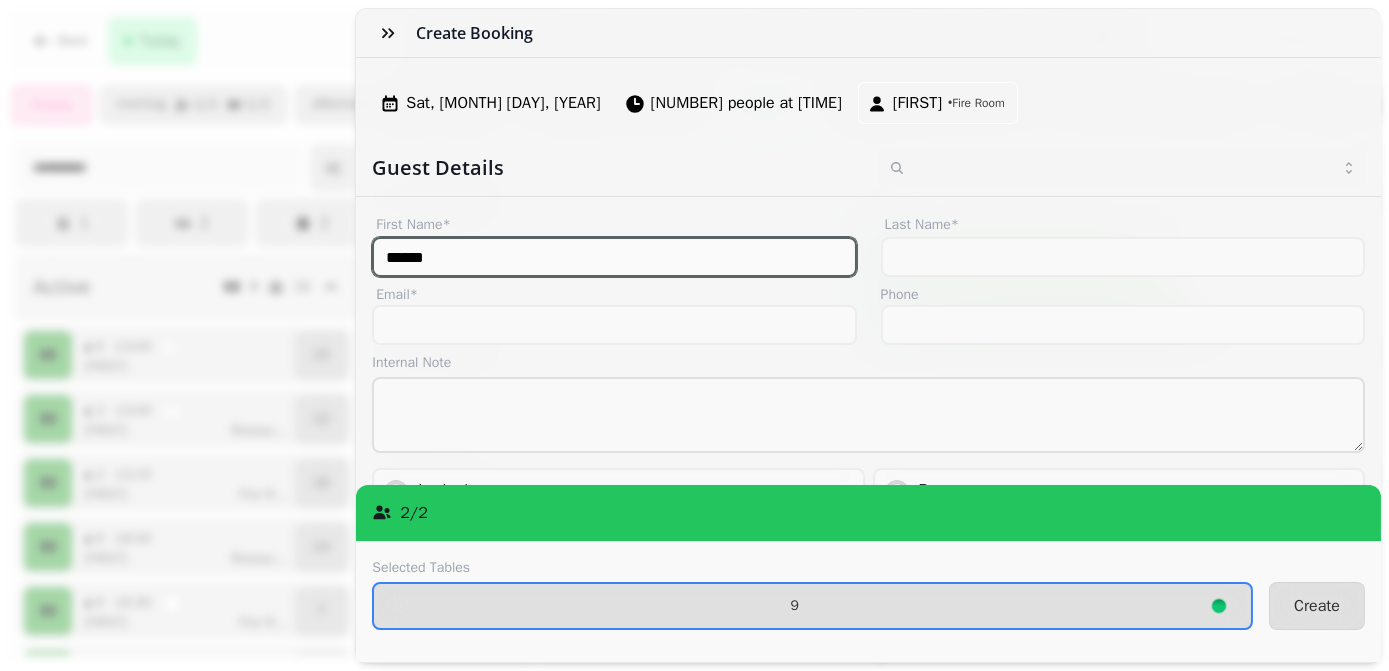 type on "*****" 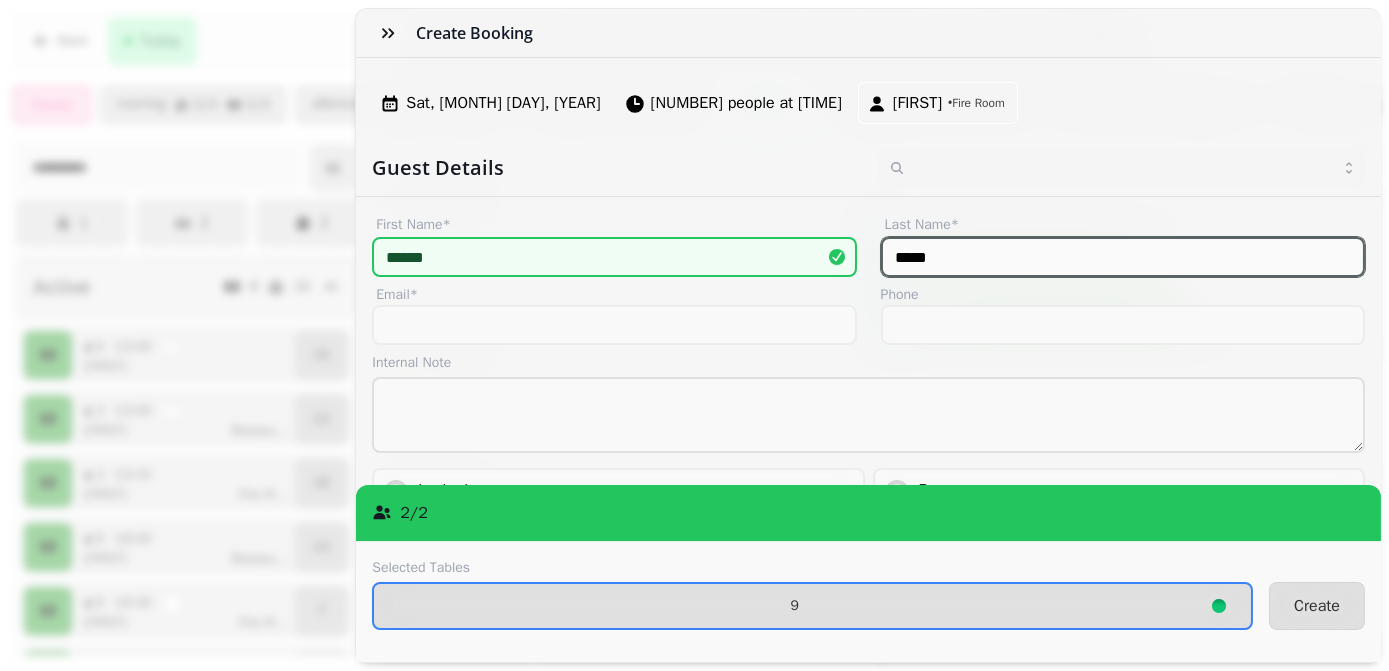 type on "*****" 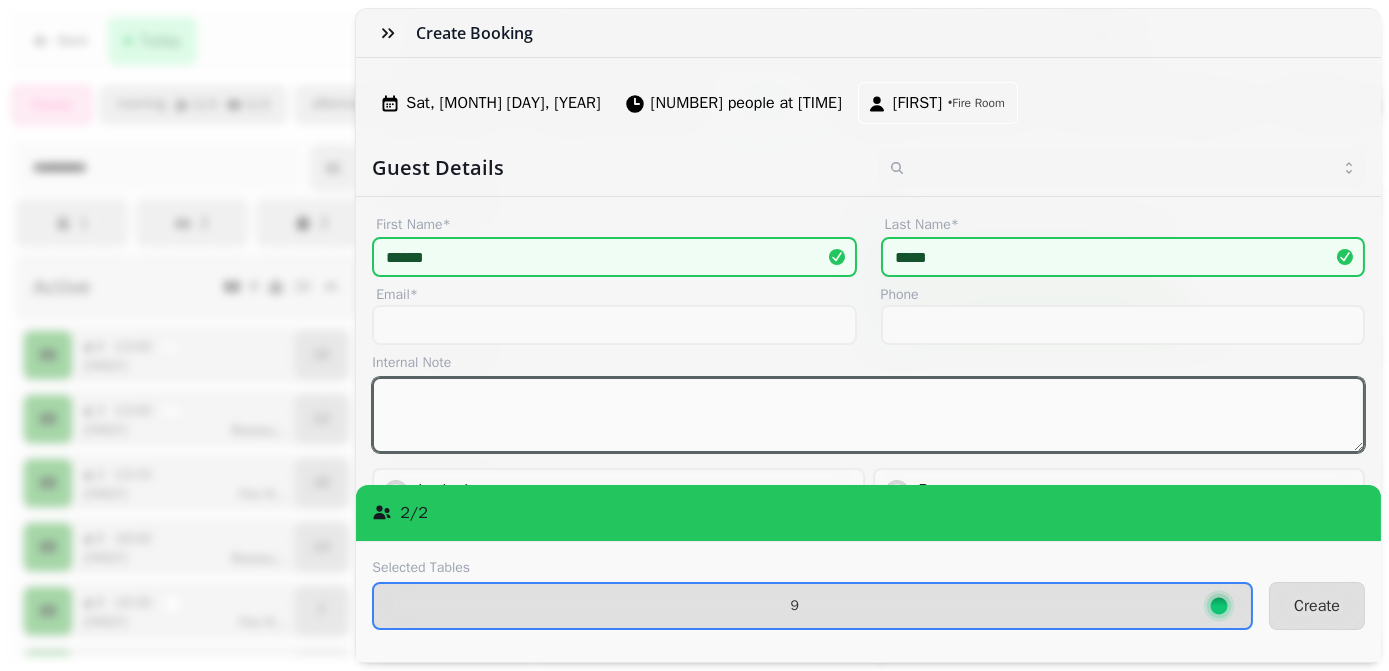 click at bounding box center (868, 415) 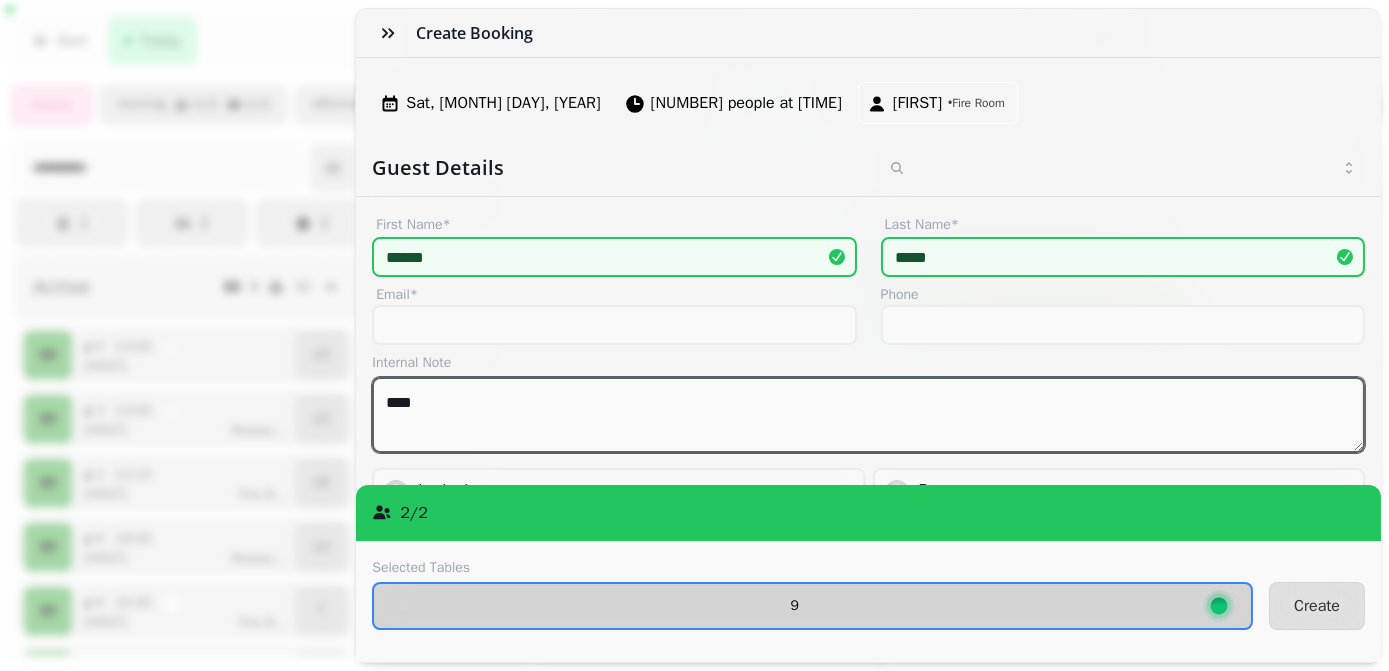type on "***" 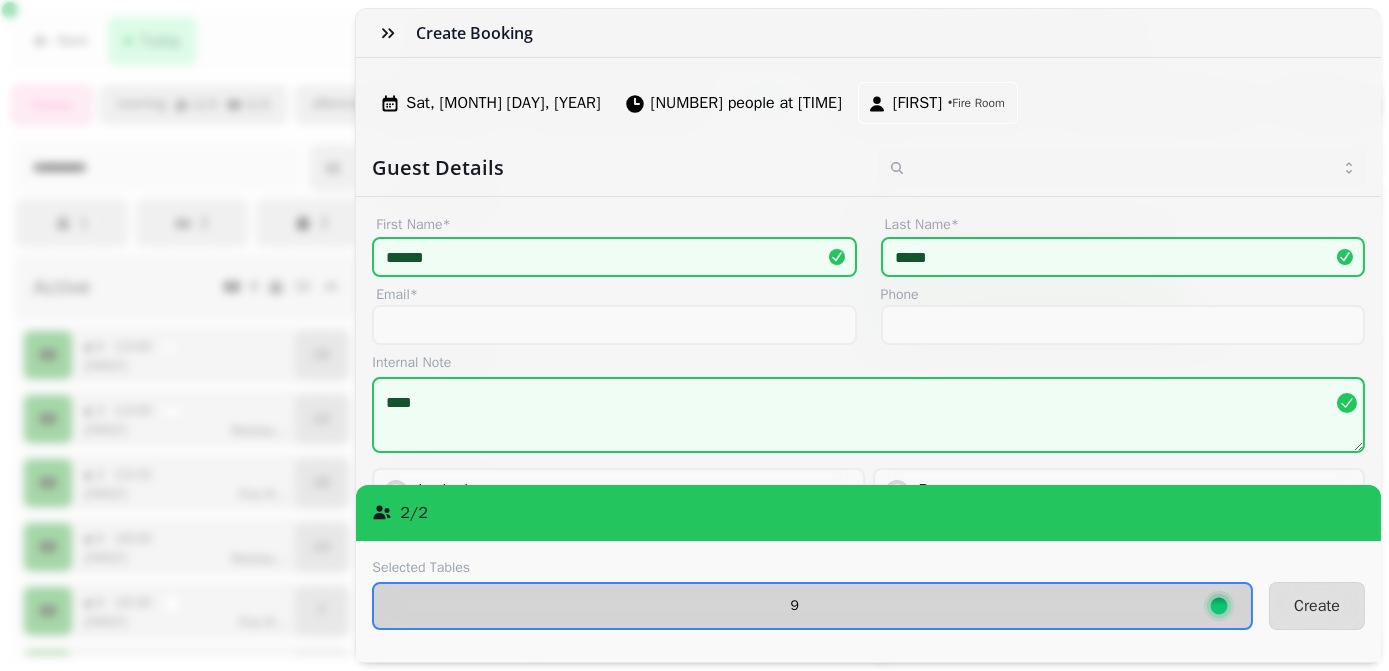 click on "9" at bounding box center (812, 606) 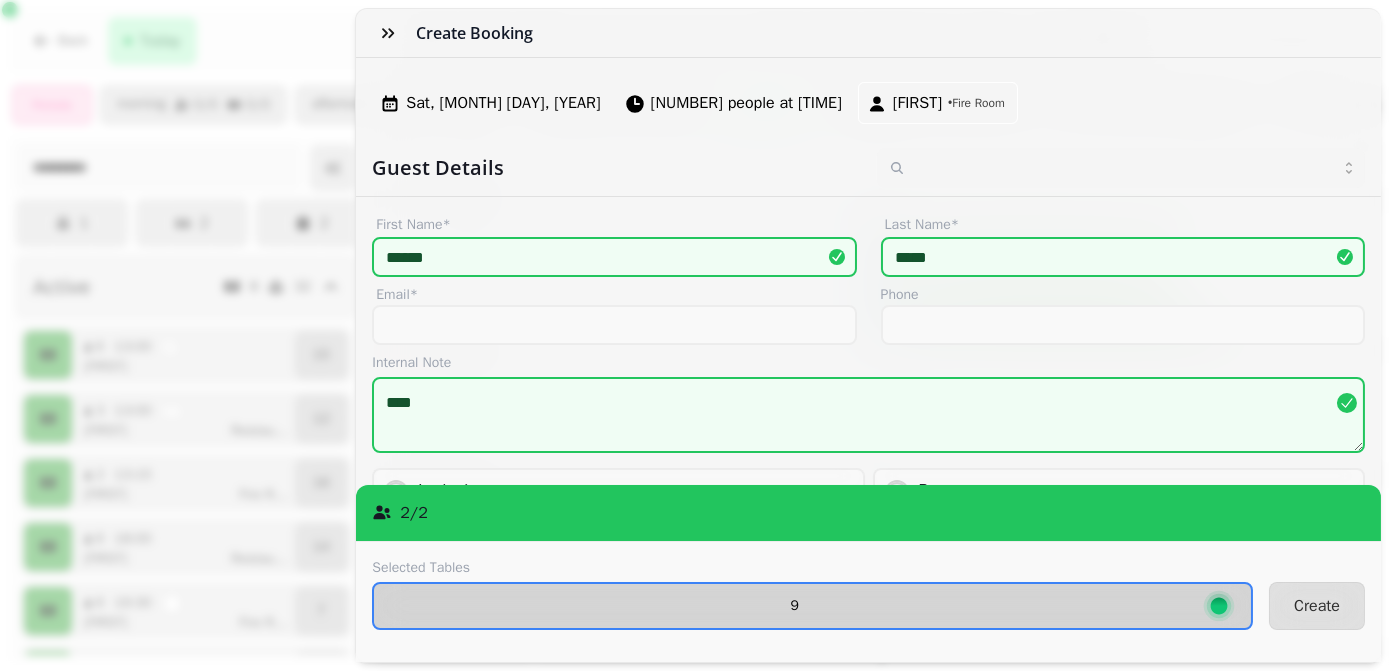 select on "**********" 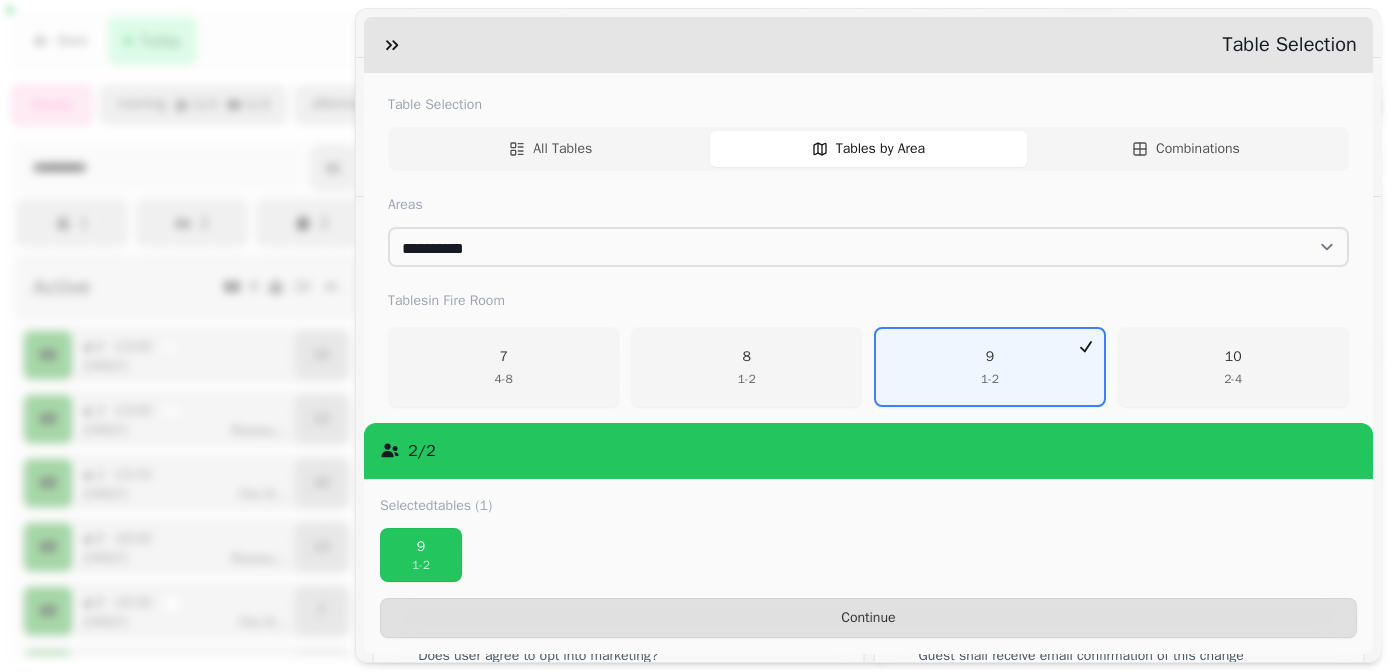 scroll, scrollTop: 194, scrollLeft: 0, axis: vertical 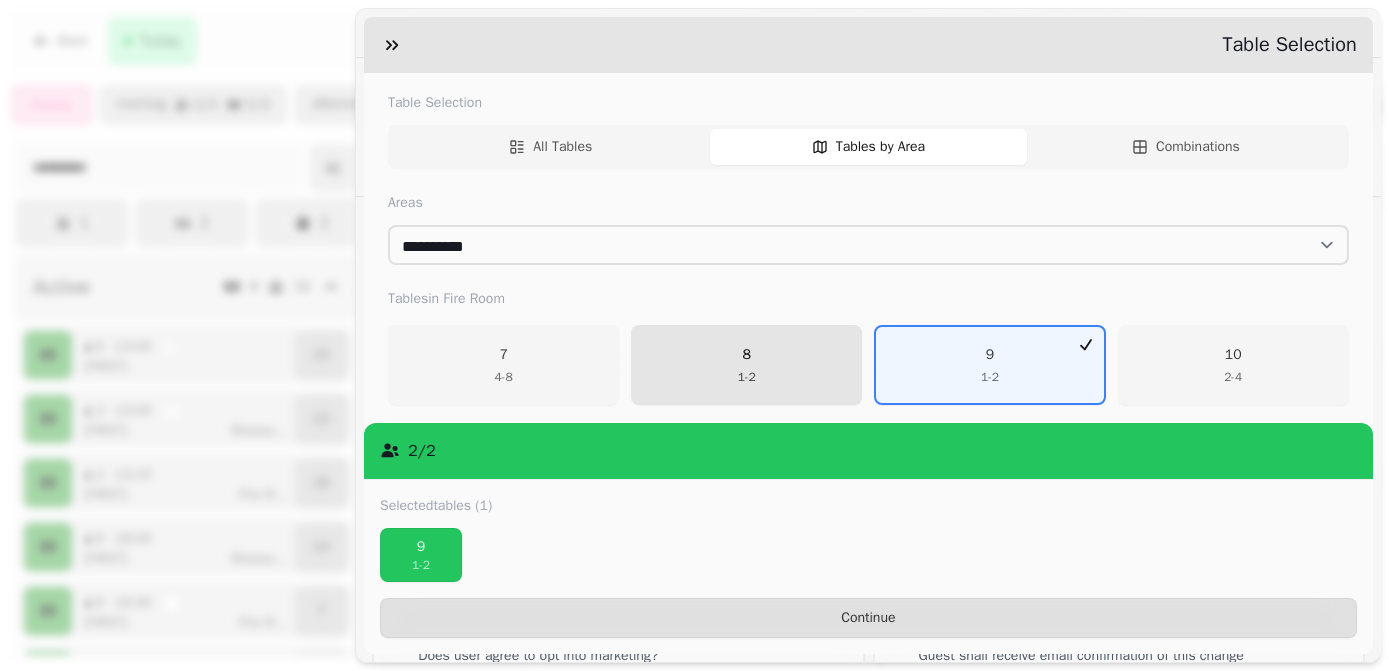 click on "8 1  -  2" at bounding box center [746, 365] 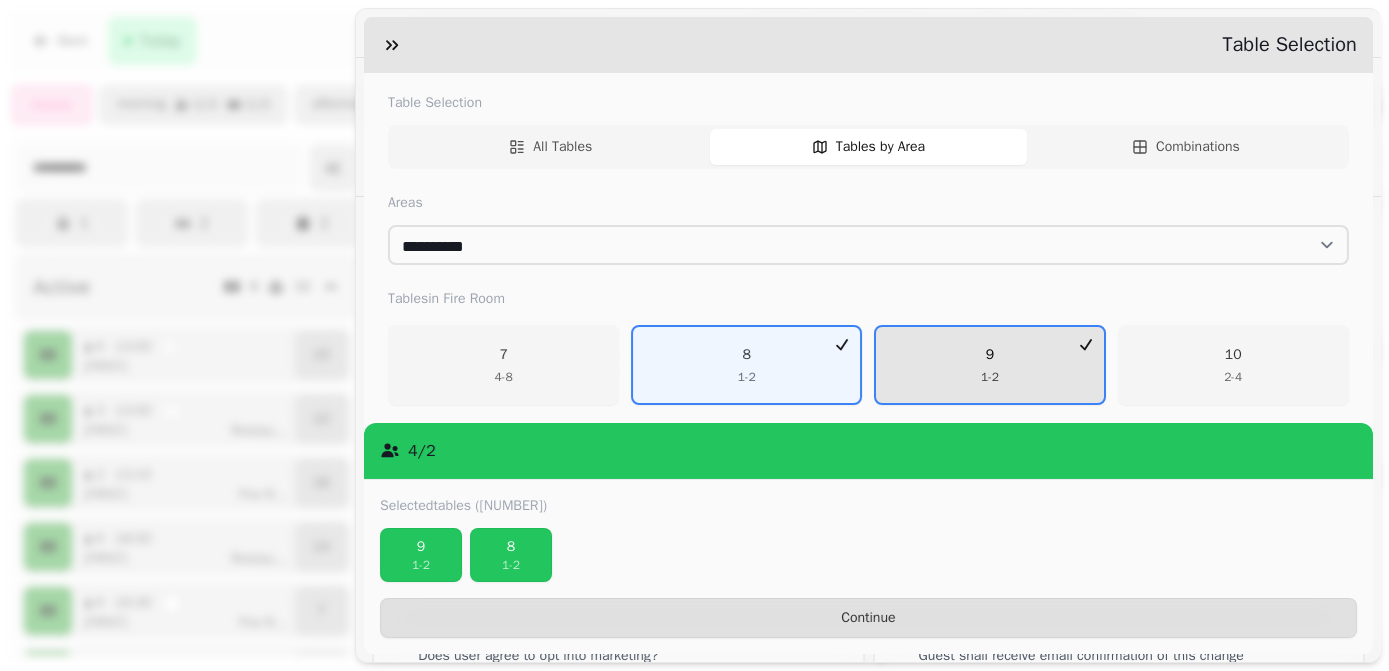click on "9 1  -  2" at bounding box center [990, 365] 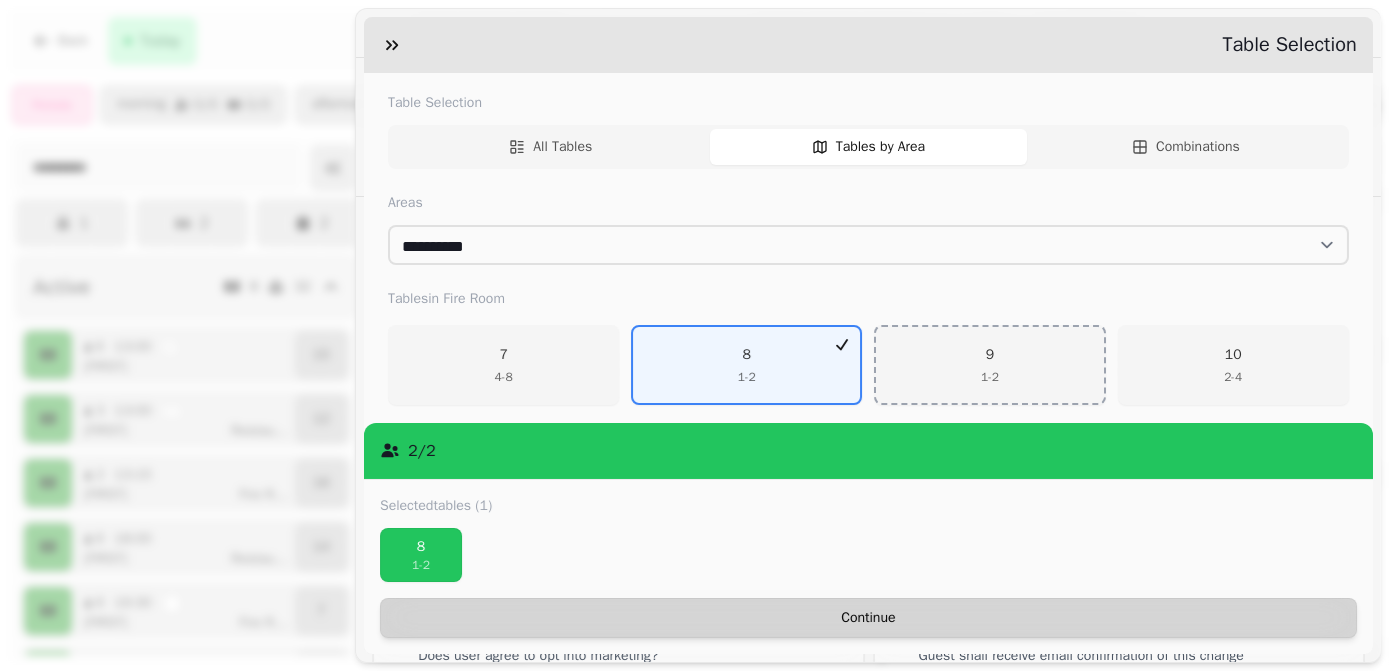 click on "Continue" at bounding box center (868, 618) 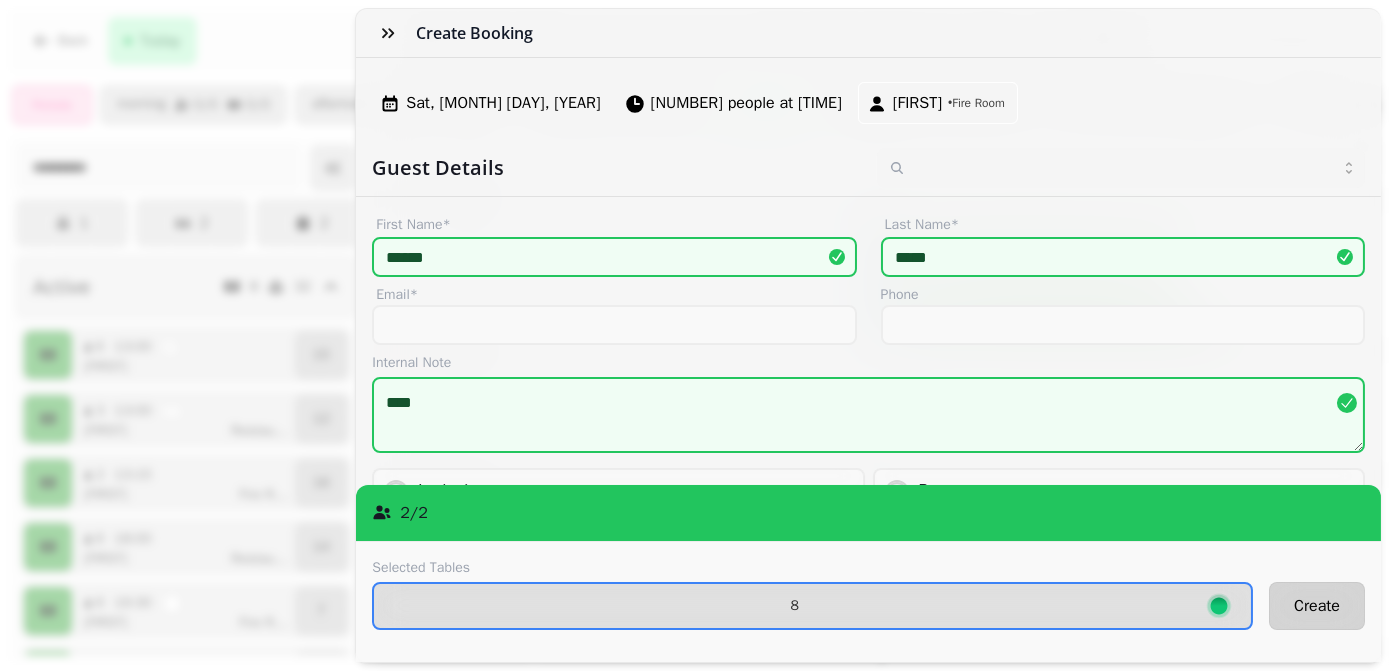 click on "Create" at bounding box center [1317, 606] 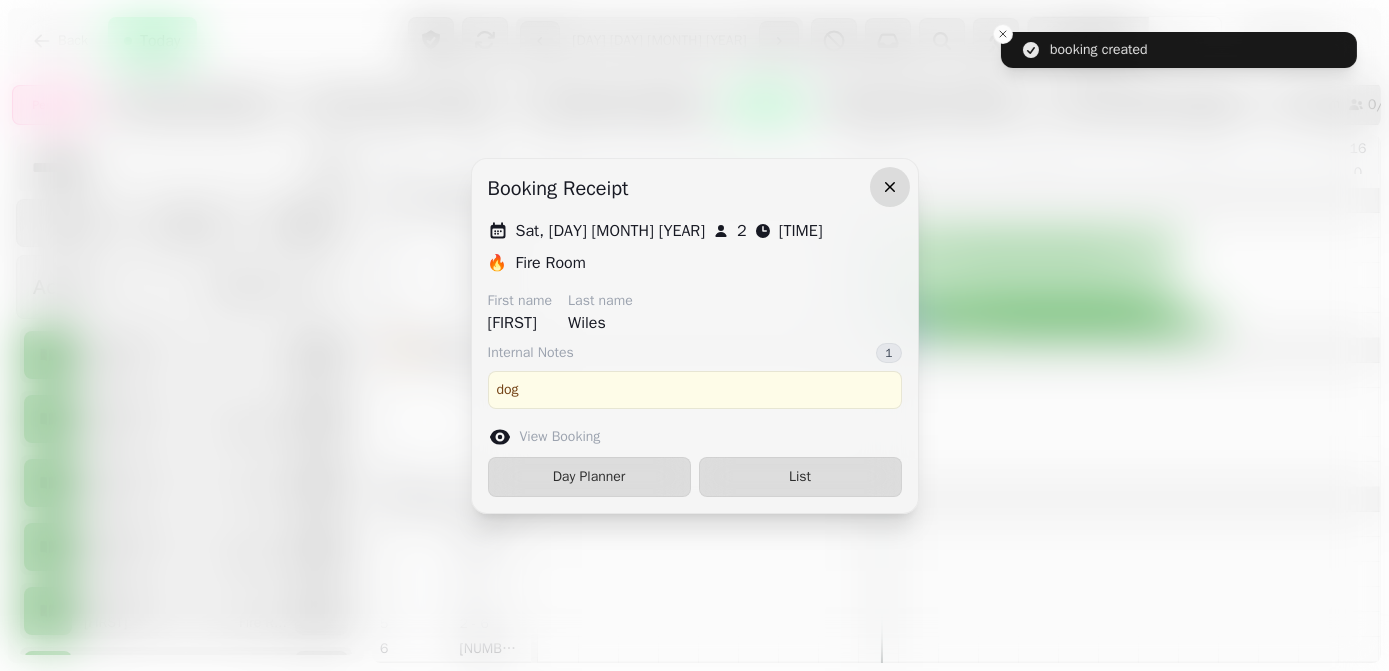 click 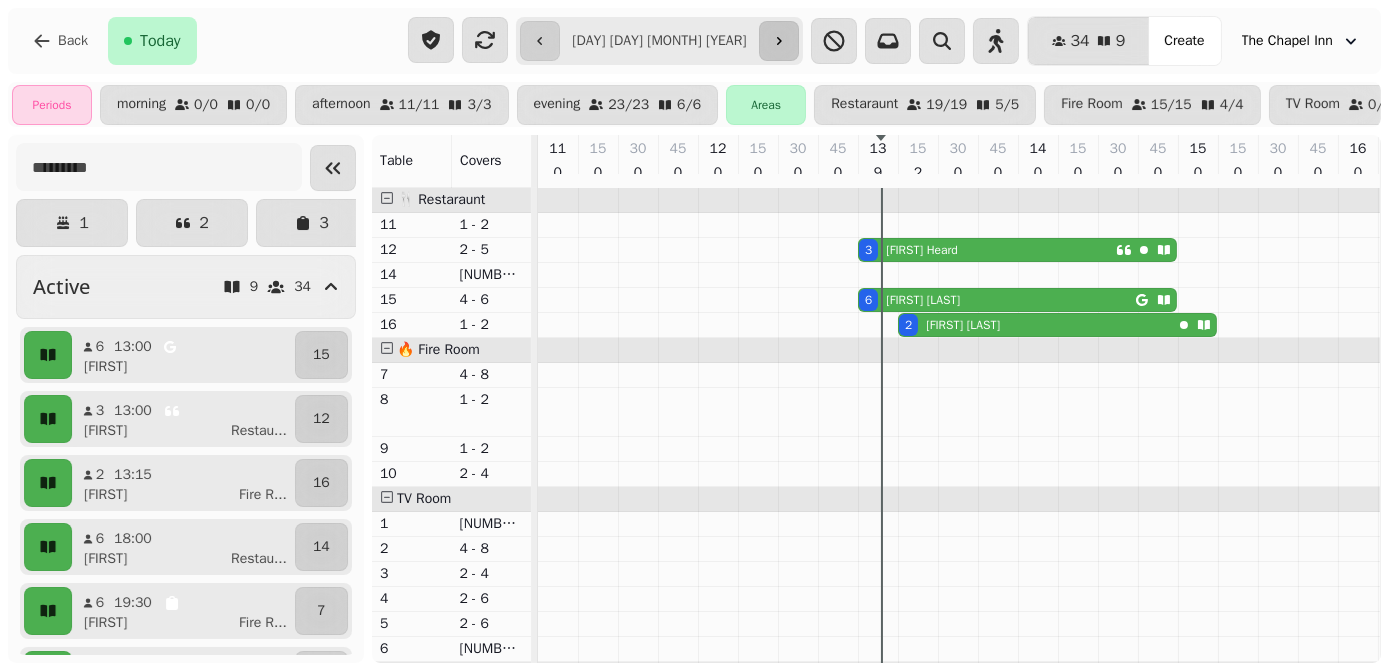 click 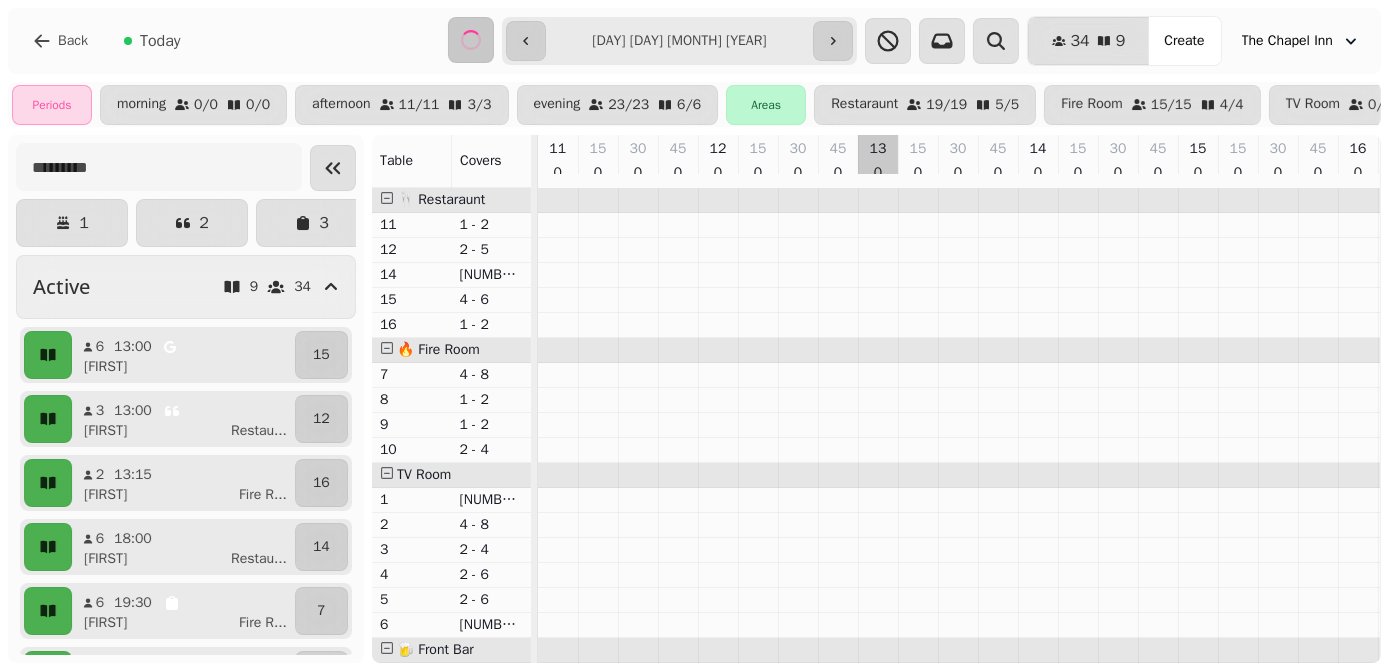 scroll, scrollTop: 0, scrollLeft: 170, axis: horizontal 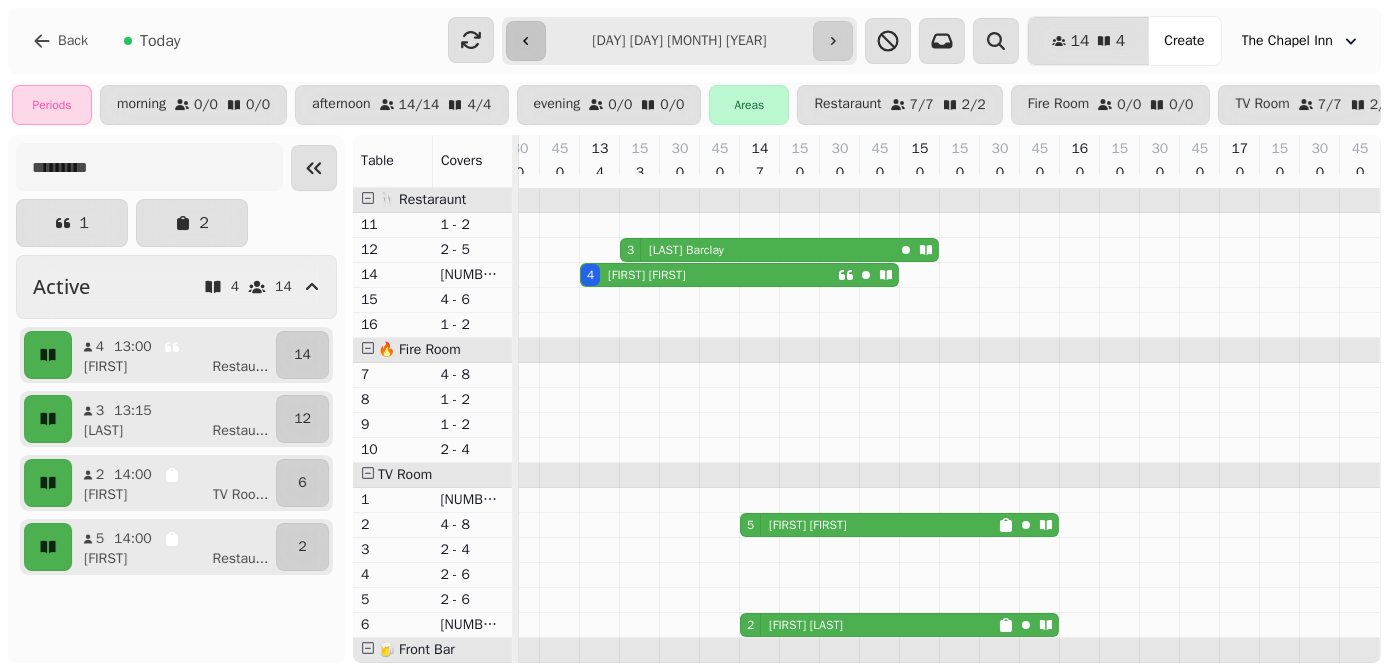 click at bounding box center (526, 41) 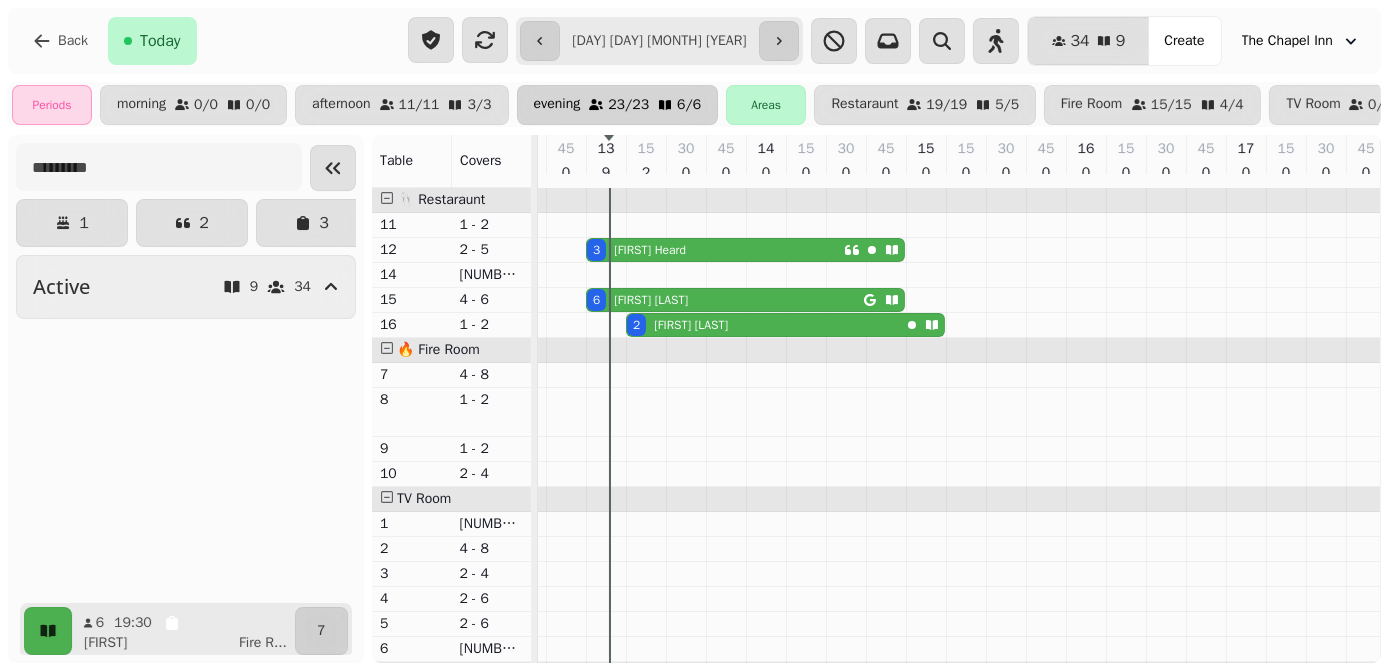 type on "**********" 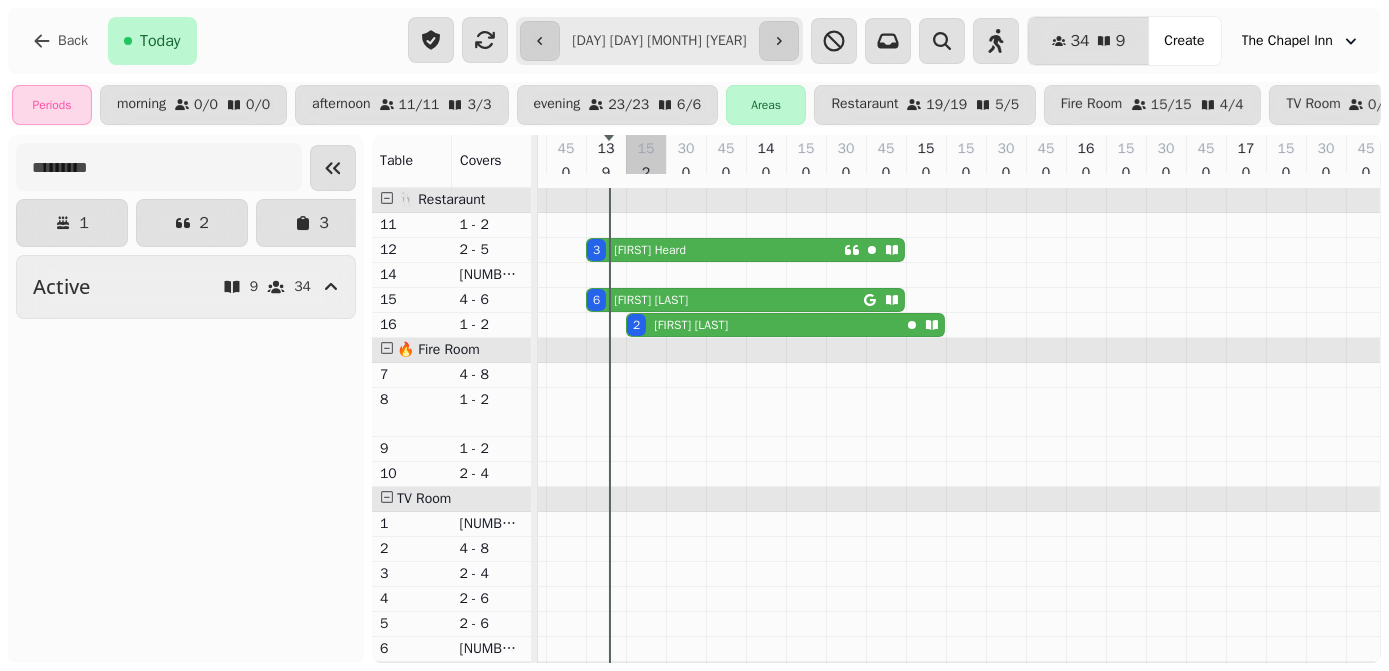 scroll, scrollTop: 0, scrollLeft: 170, axis: horizontal 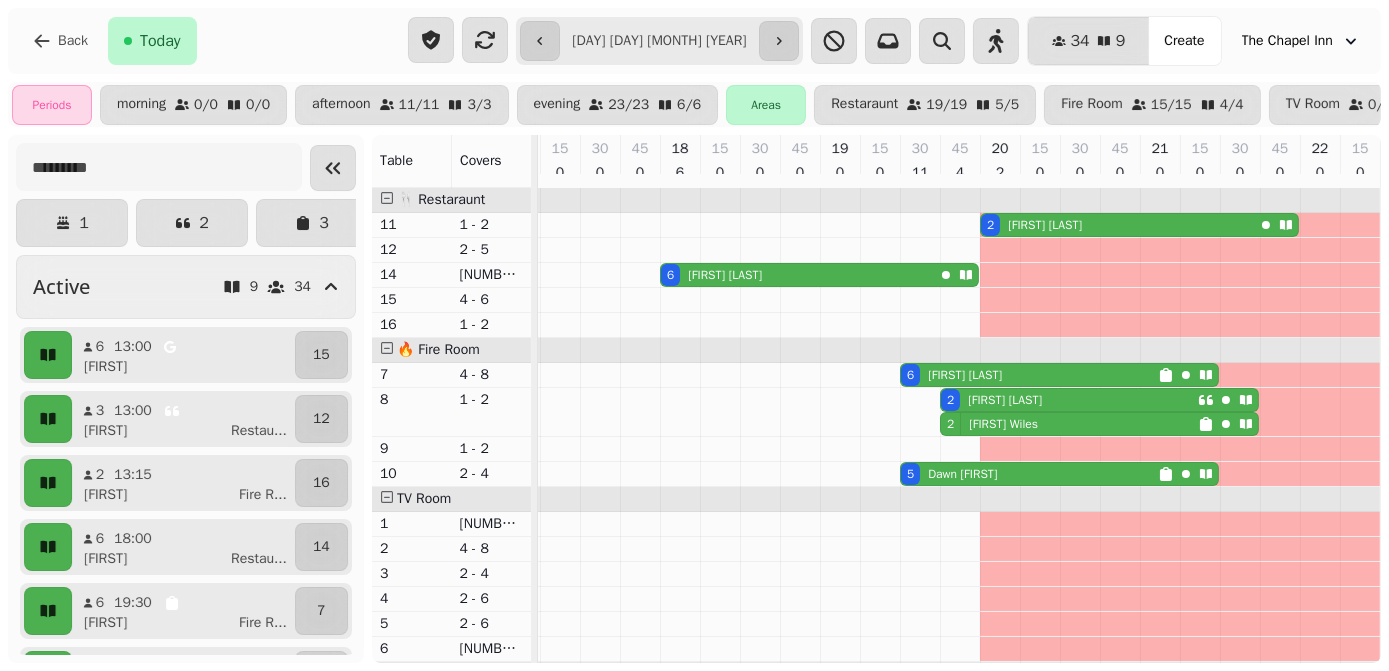 click on "[FIRST] [LAST]" at bounding box center (1003, 424) 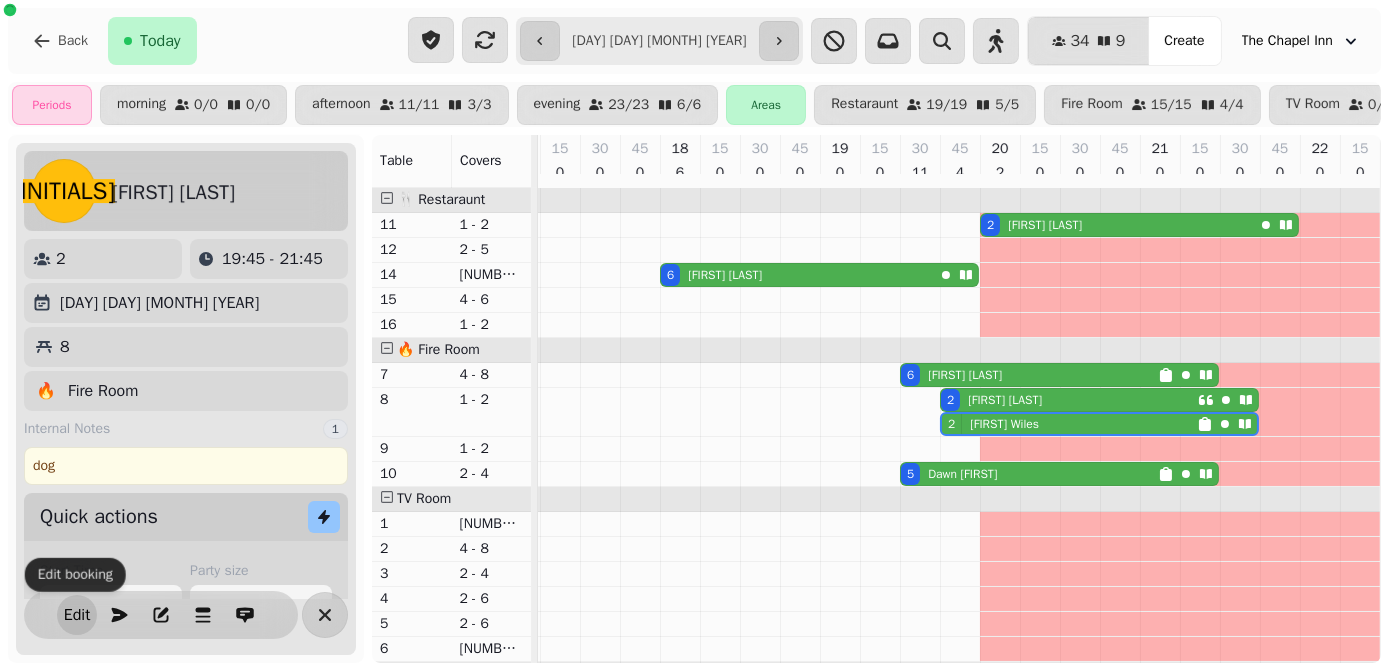 click on "Edit" at bounding box center [77, 615] 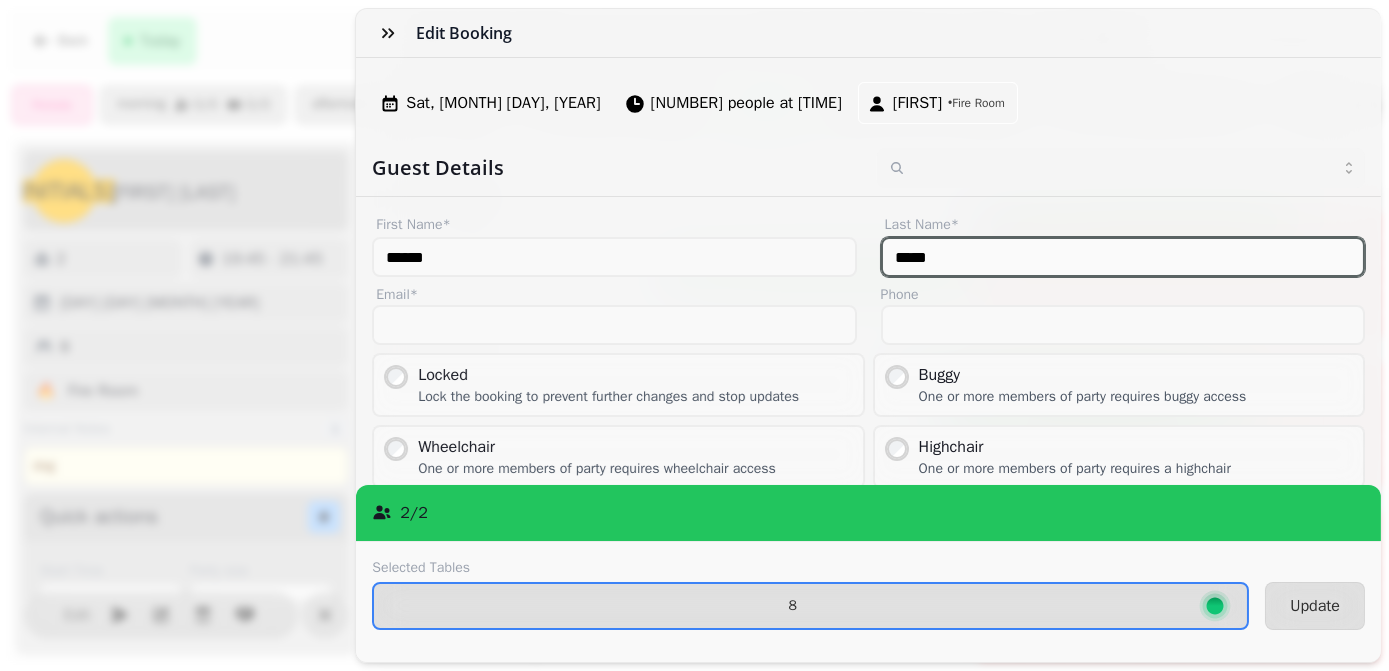 drag, startPoint x: 934, startPoint y: 266, endPoint x: 857, endPoint y: 266, distance: 77 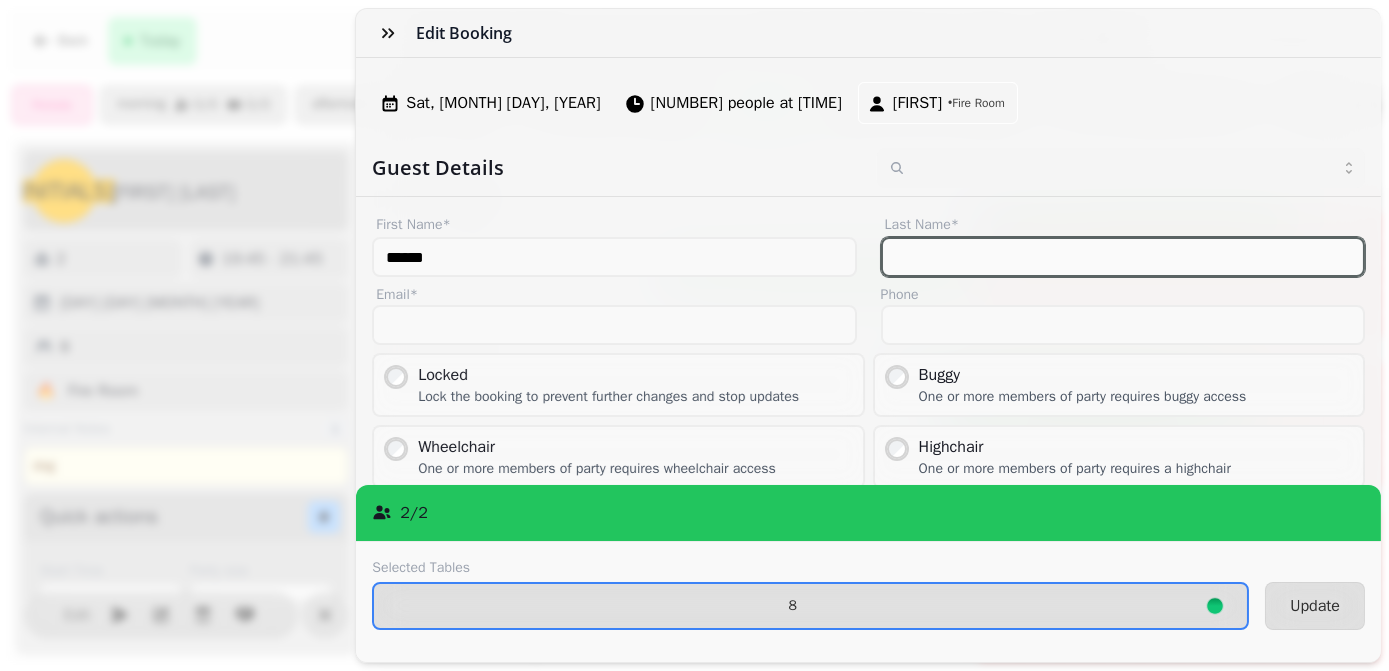 type 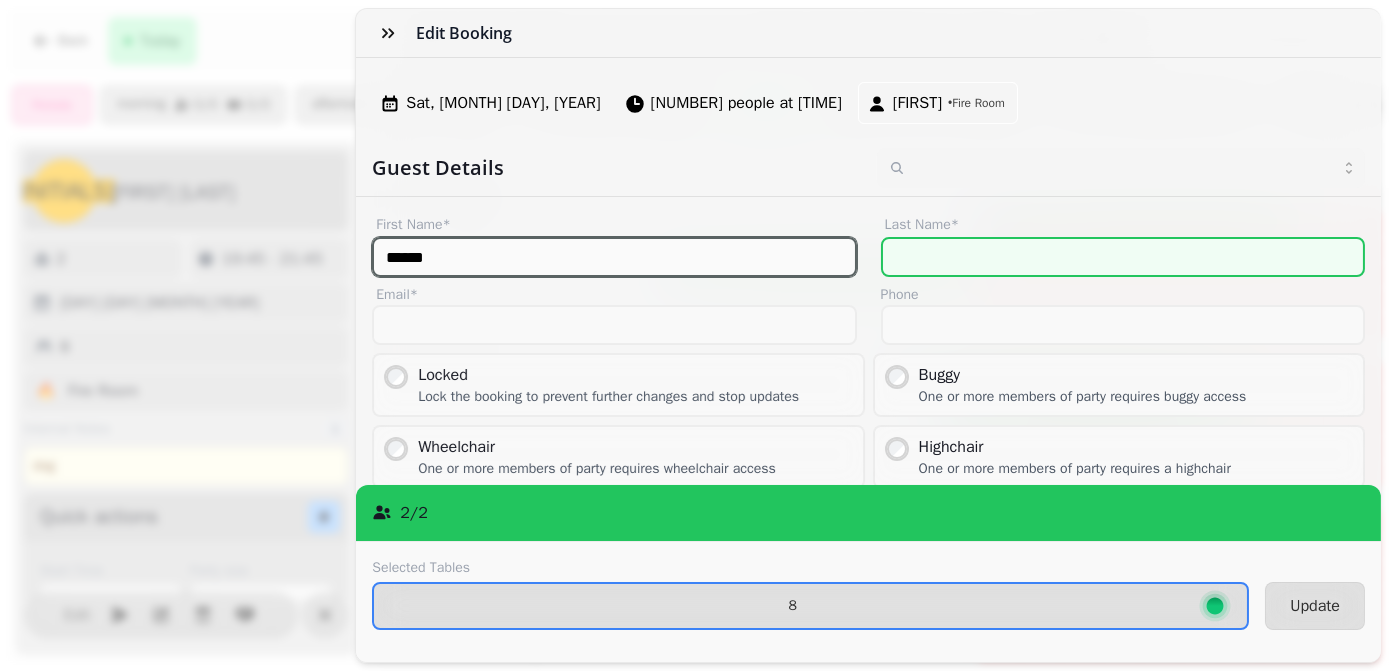click on "*****" at bounding box center [614, 257] 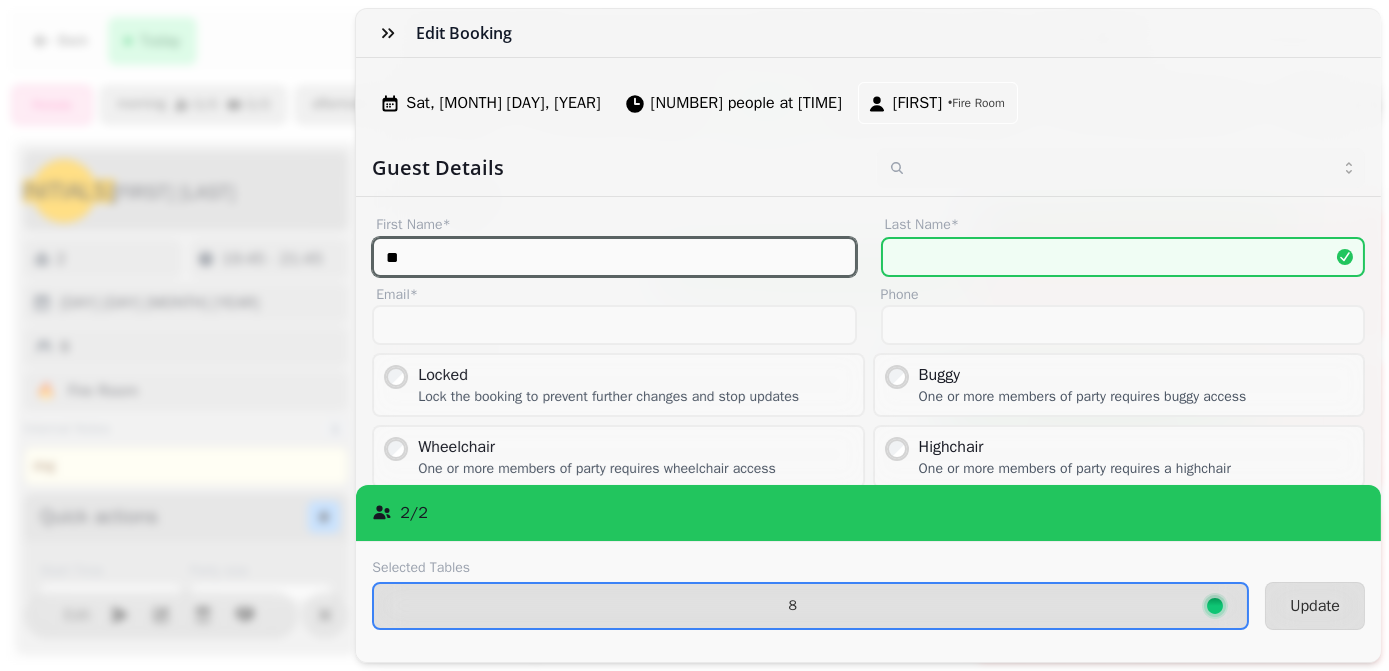 type on "*" 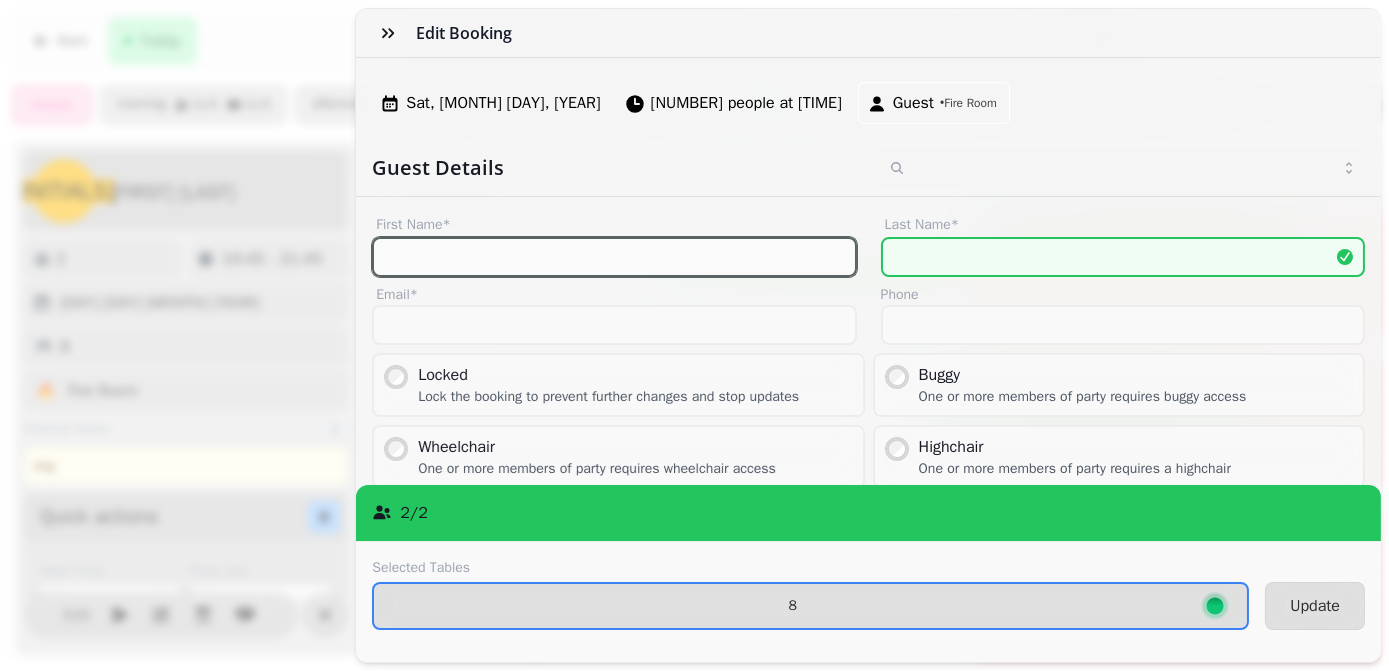 type 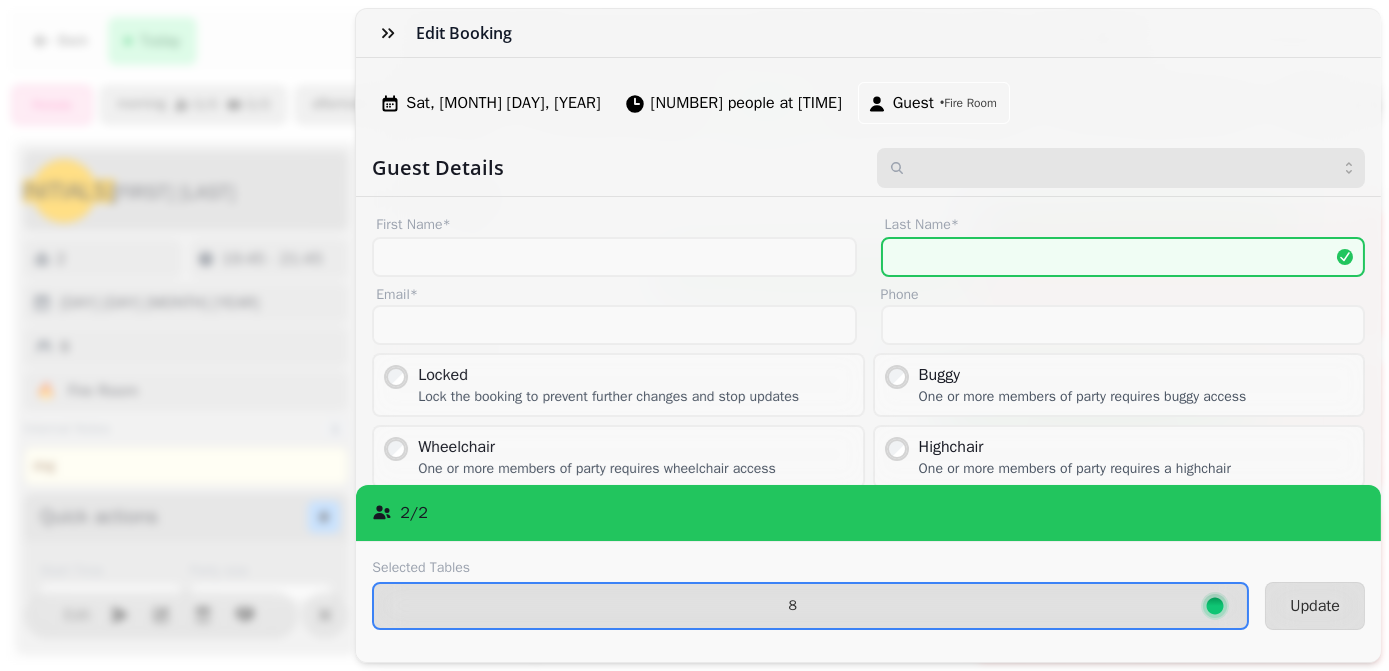 click at bounding box center (1121, 168) 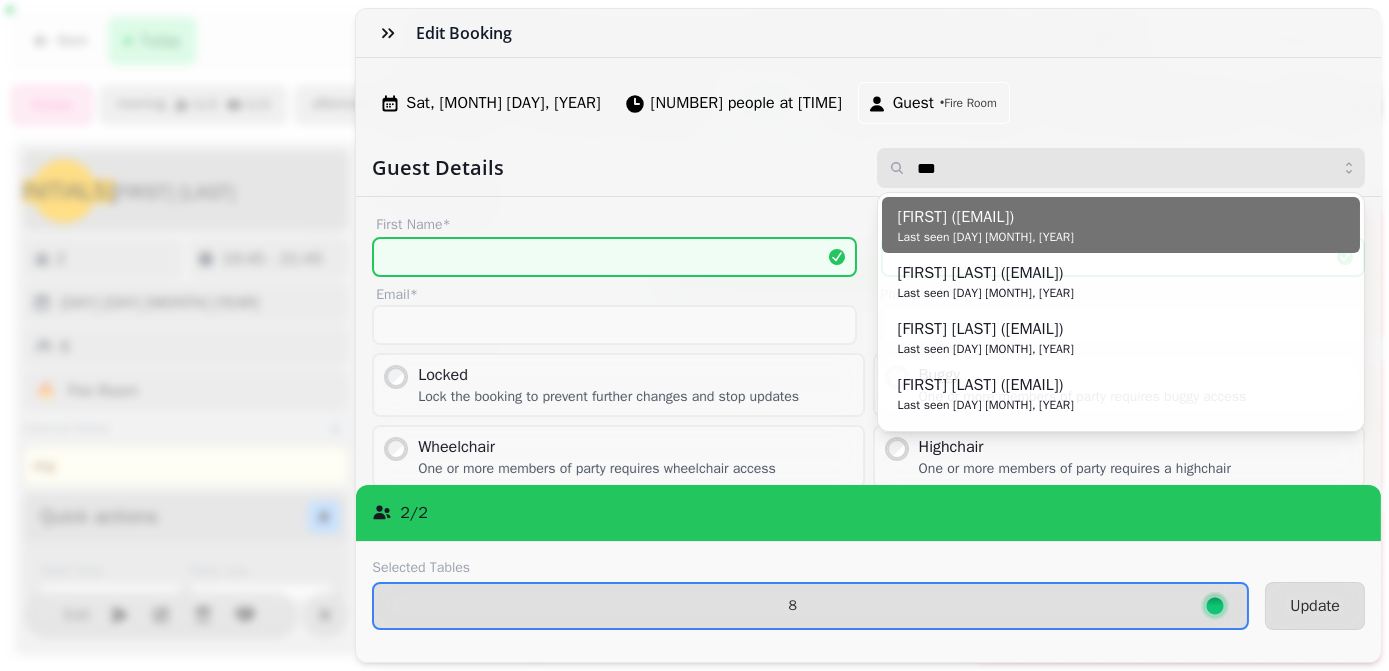type on "****" 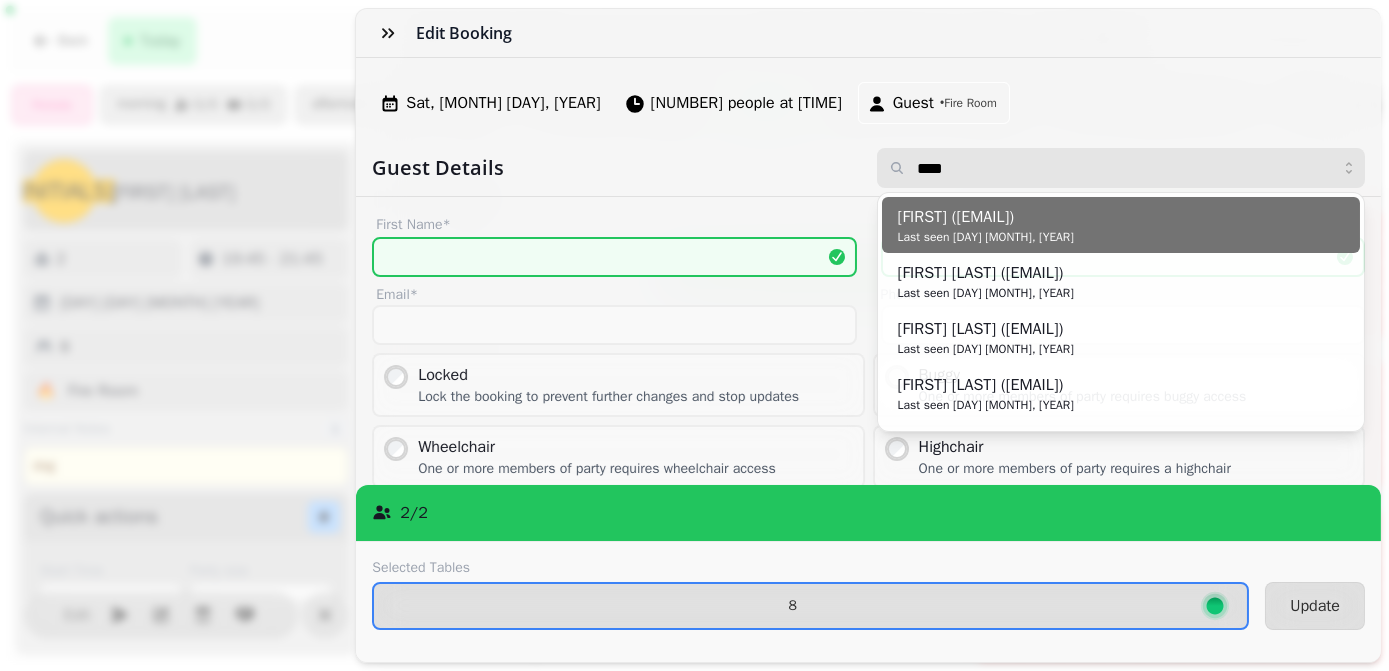 type on "*****" 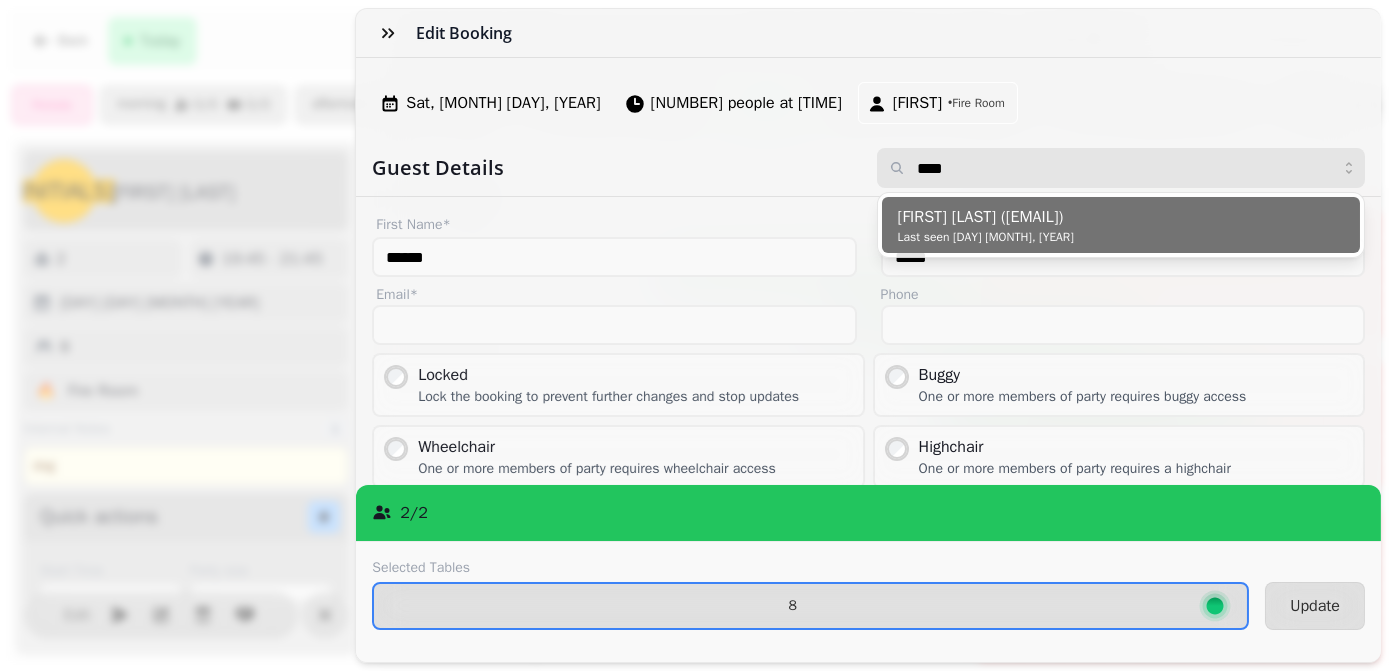 type on "**********" 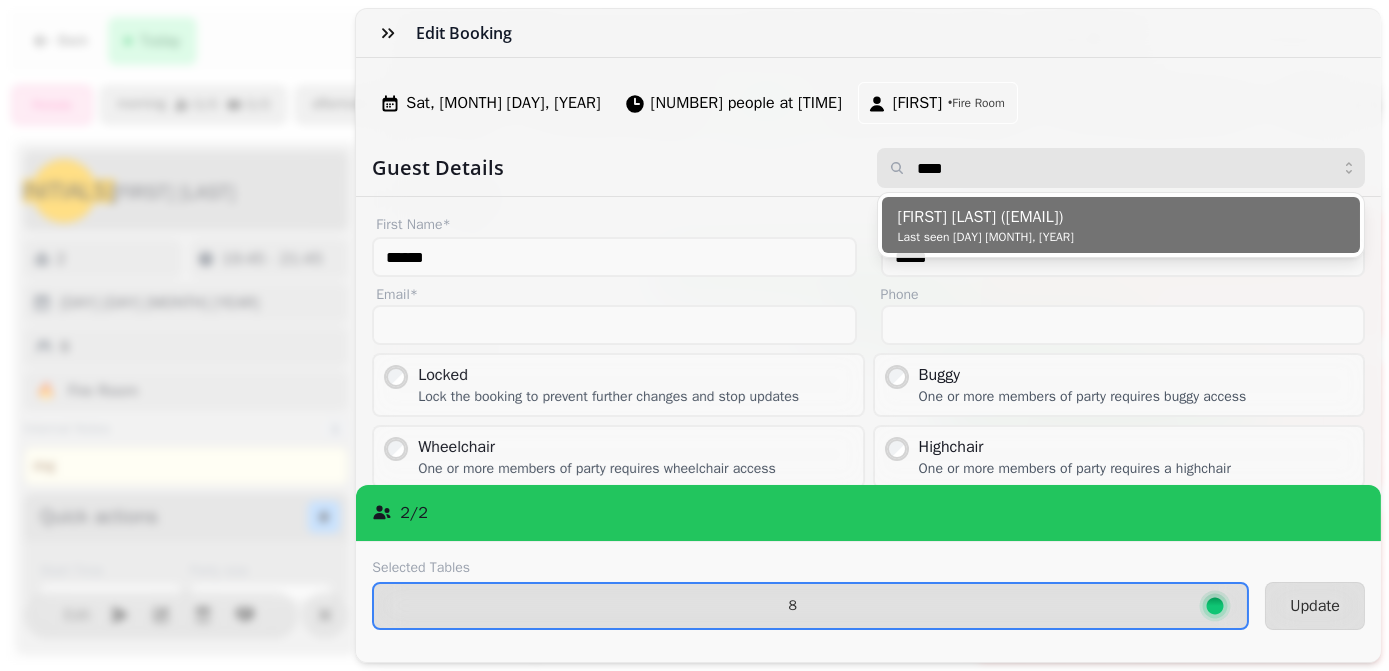 type on "****" 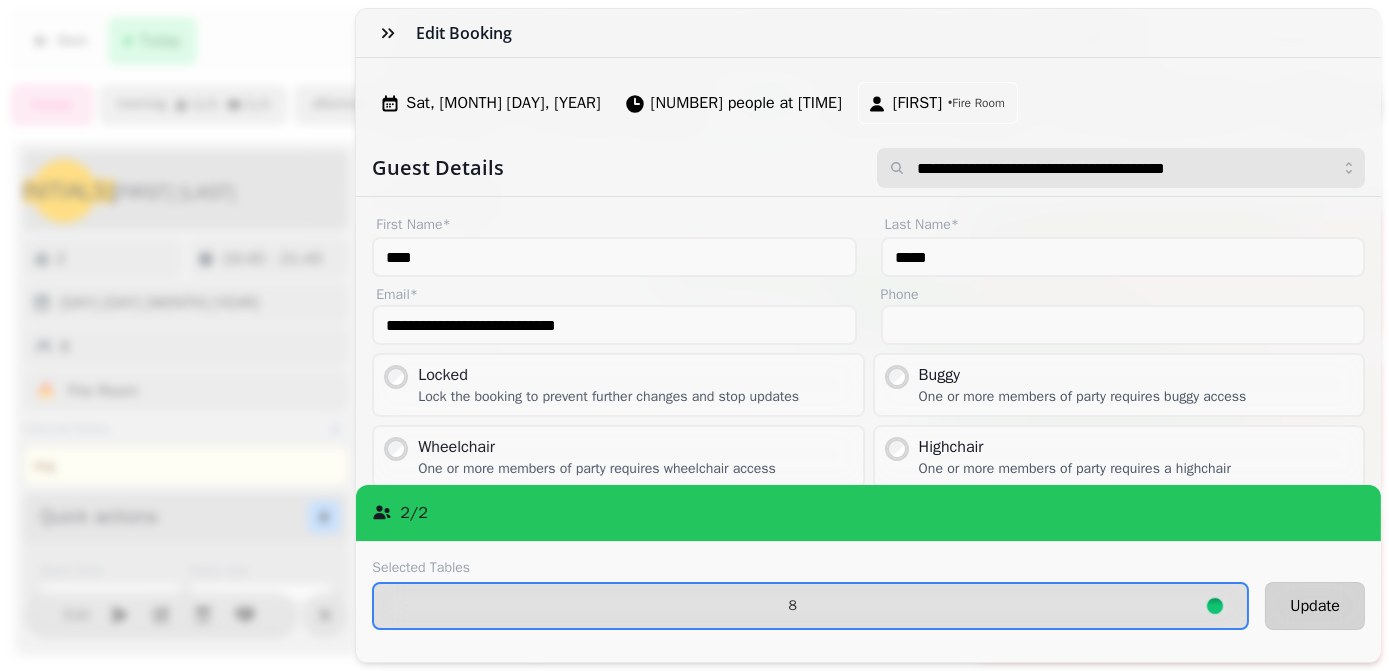 type on "**********" 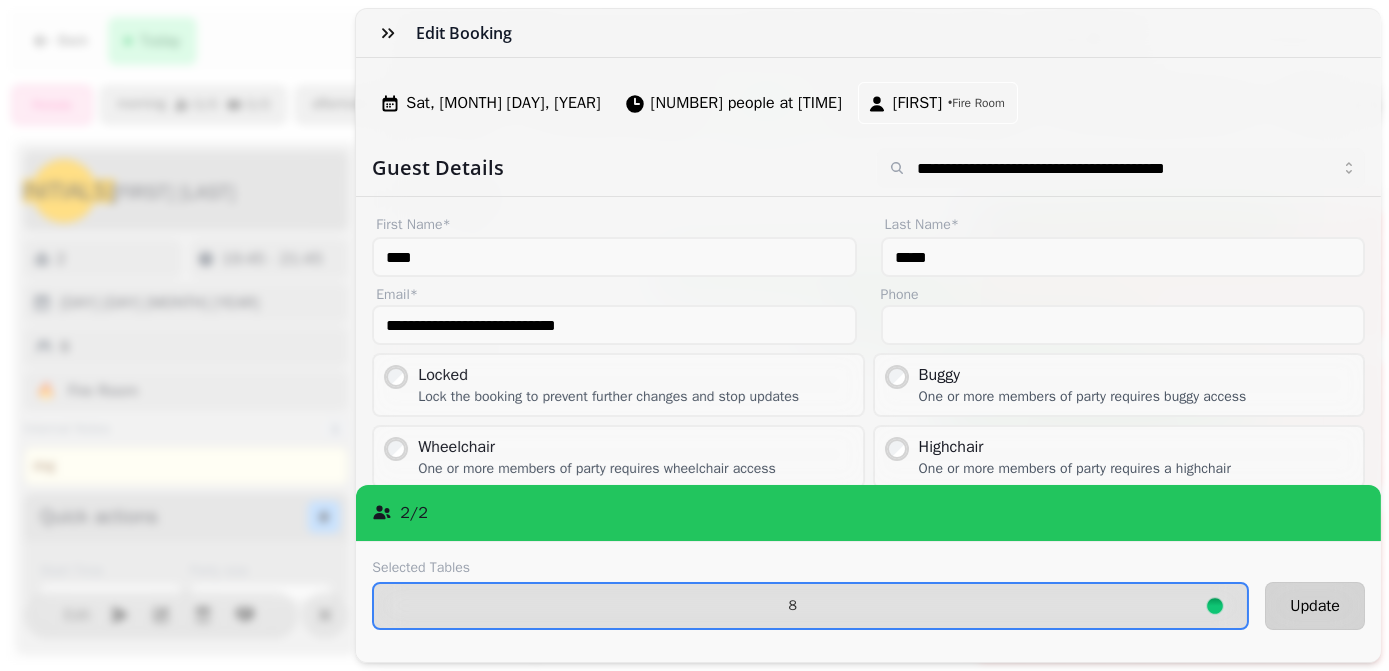 click on "Update" at bounding box center (1315, 606) 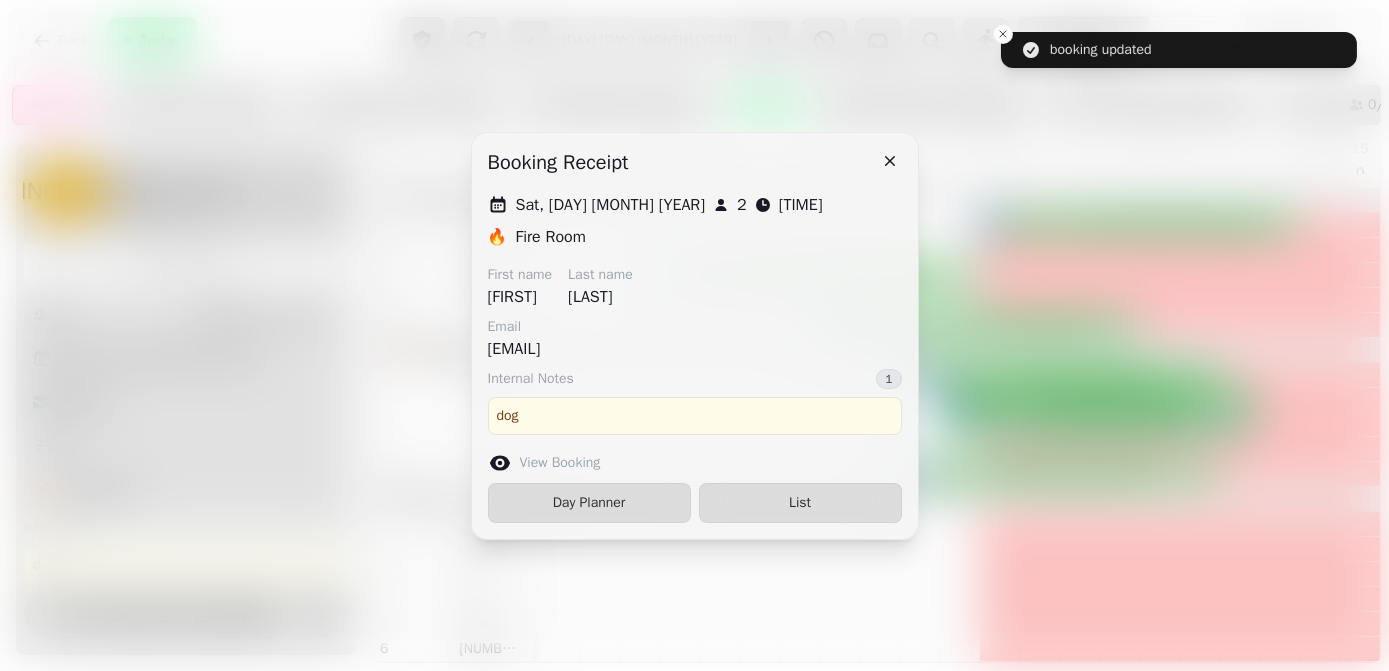 click 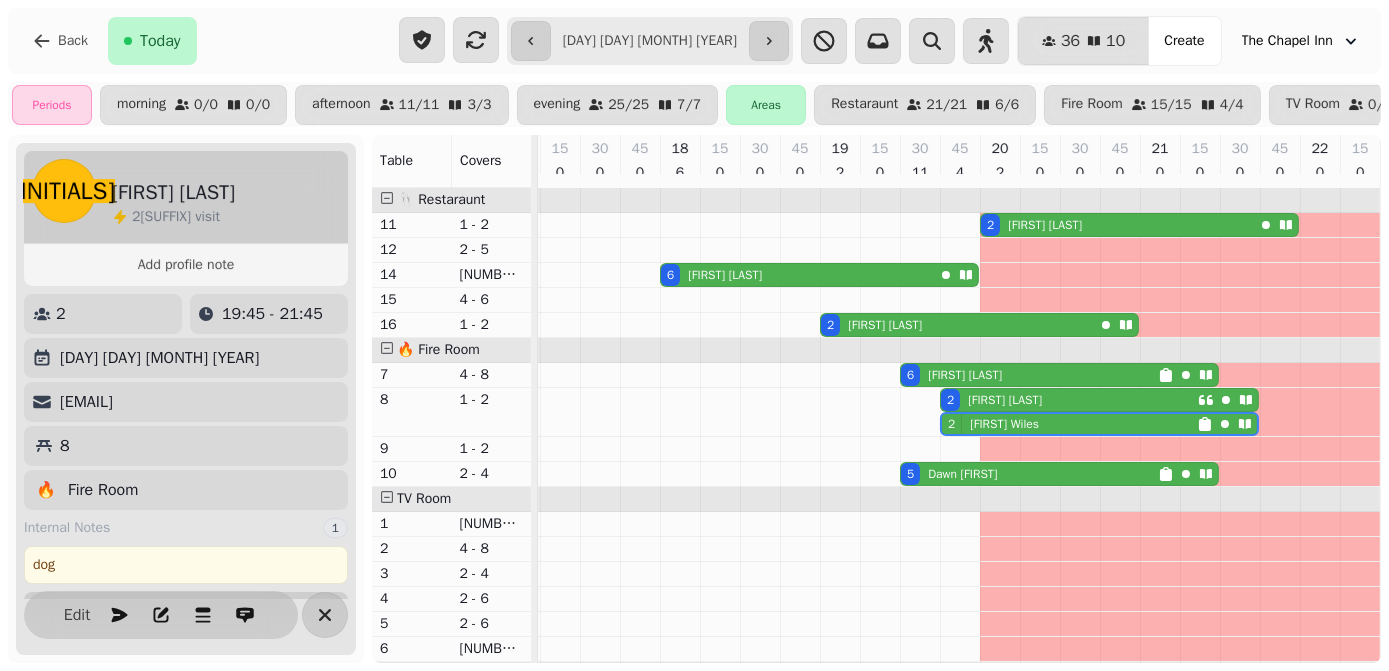scroll, scrollTop: 0, scrollLeft: 790, axis: horizontal 